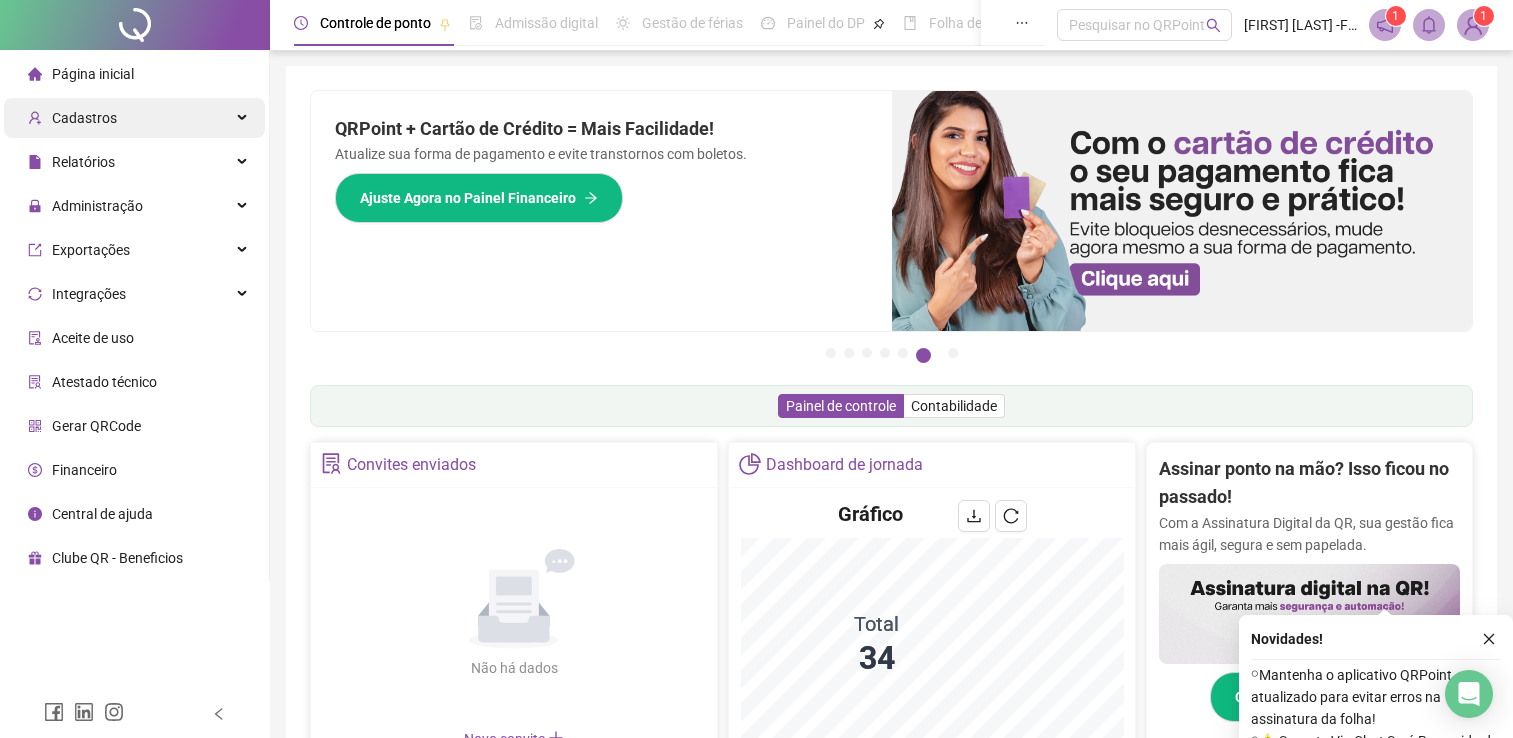 scroll, scrollTop: 561, scrollLeft: 0, axis: vertical 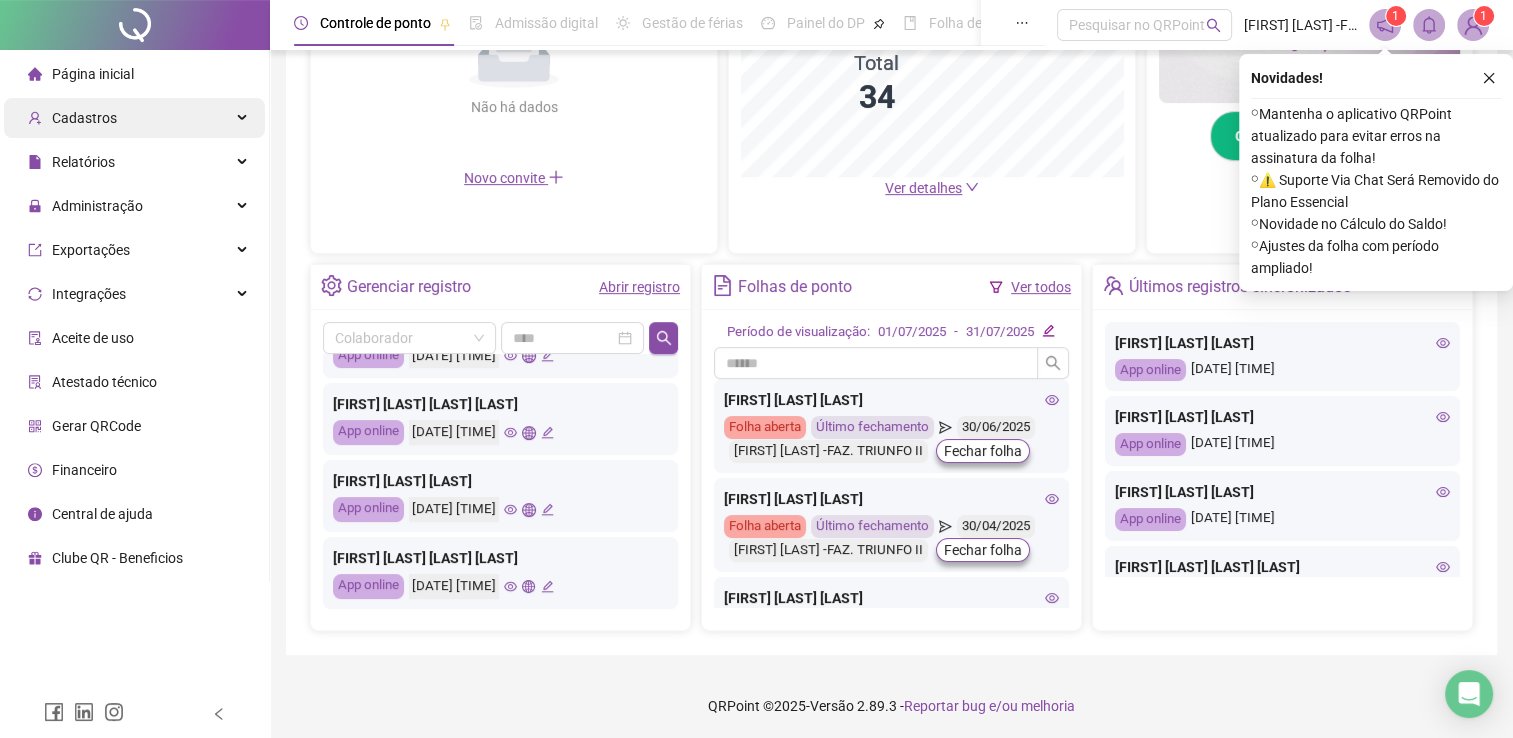 click on "Cadastros" at bounding box center [134, 118] 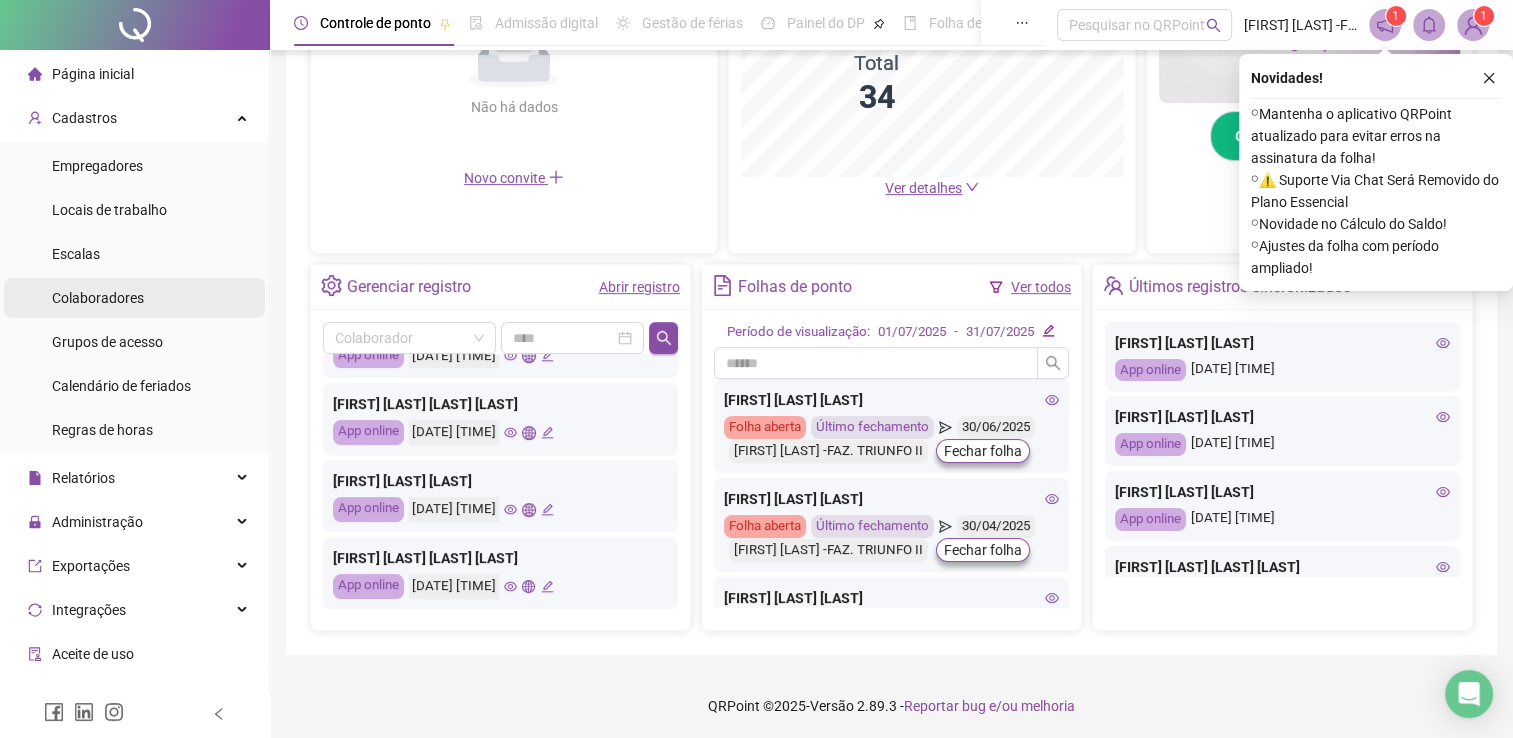 click on "Colaboradores" at bounding box center (134, 298) 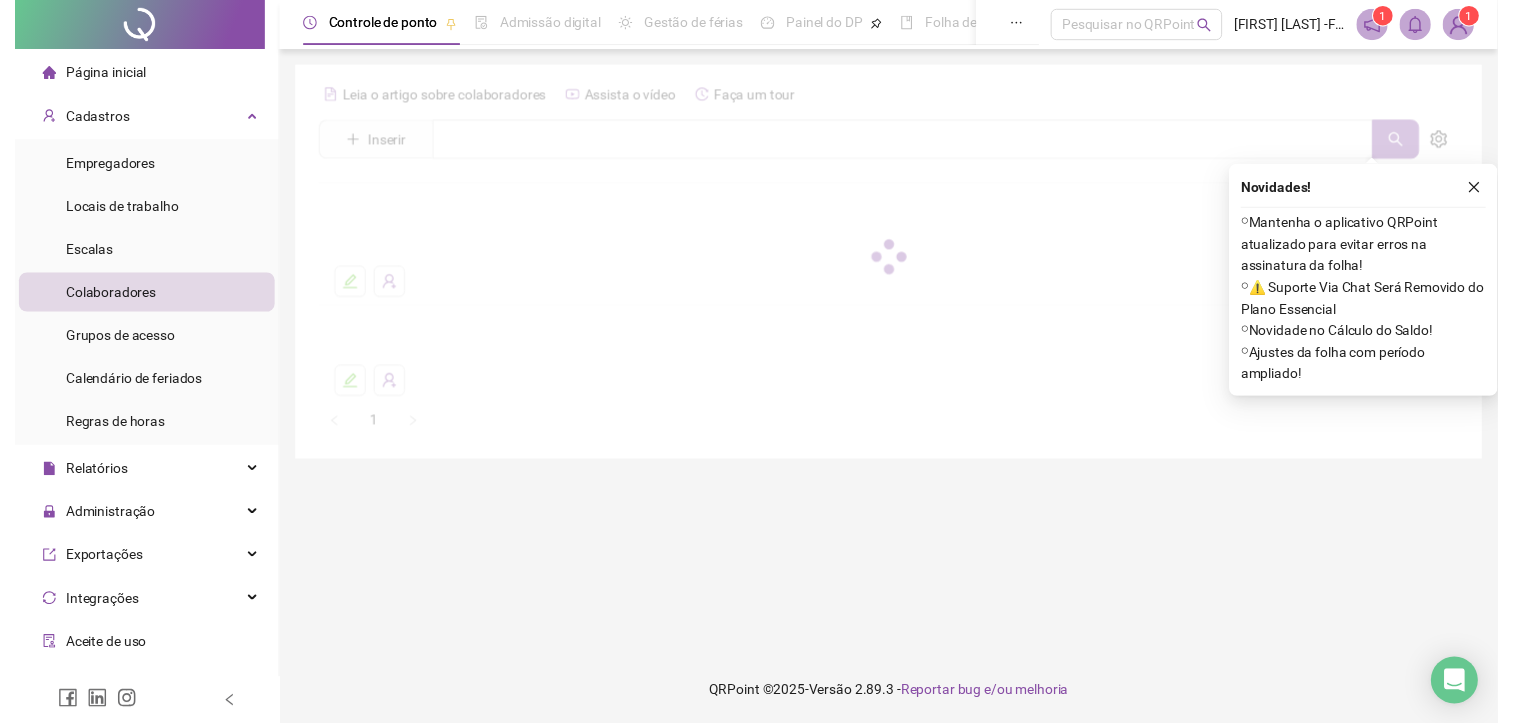 scroll, scrollTop: 0, scrollLeft: 0, axis: both 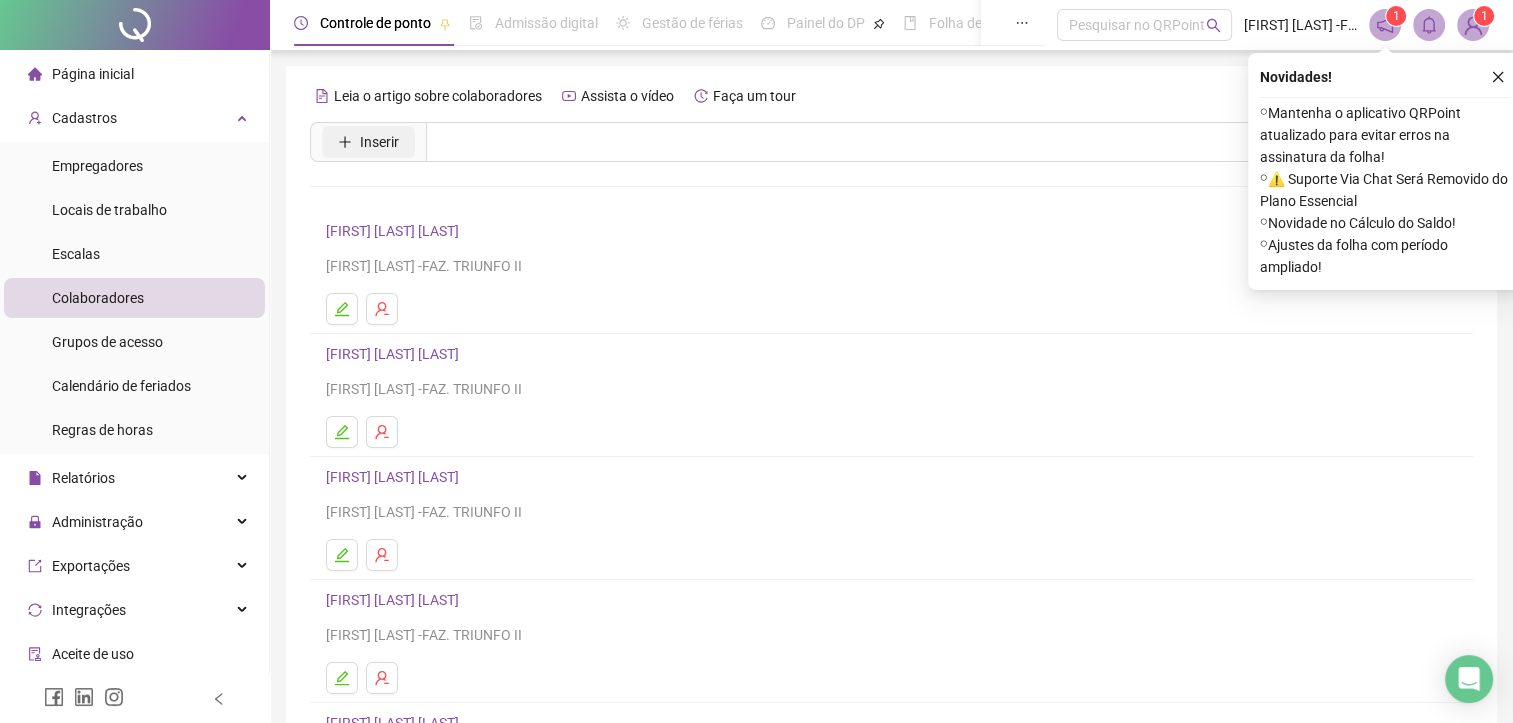 click on "Inserir" at bounding box center (379, 142) 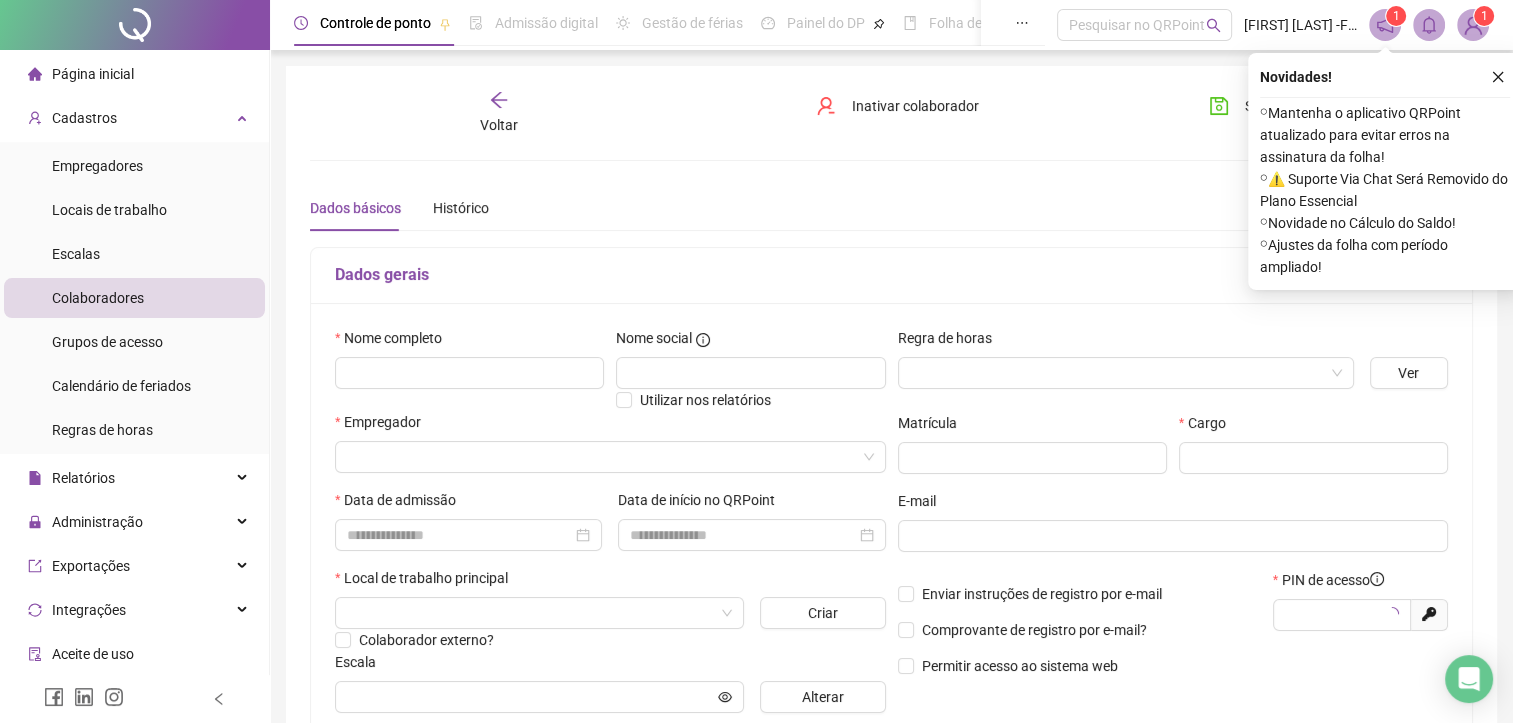 type on "*****" 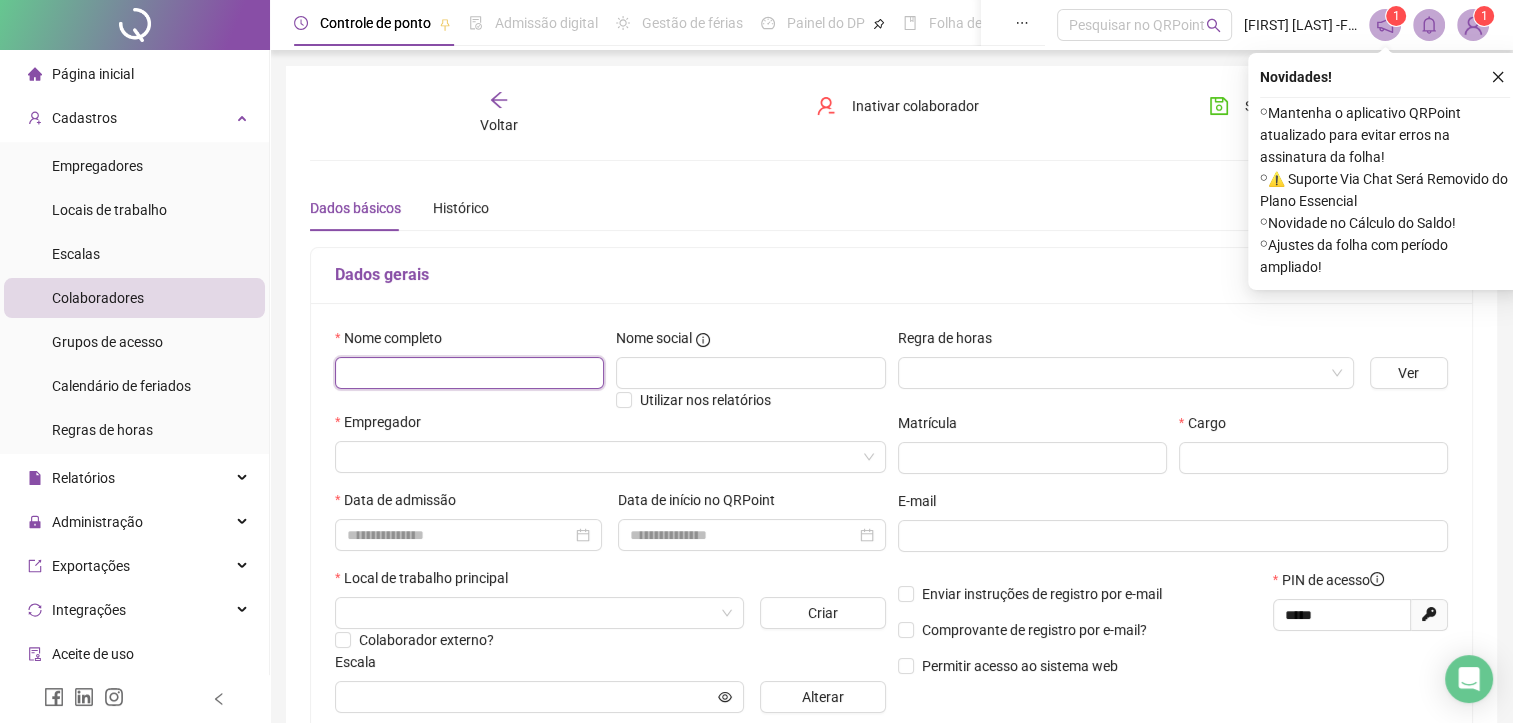click at bounding box center [469, 373] 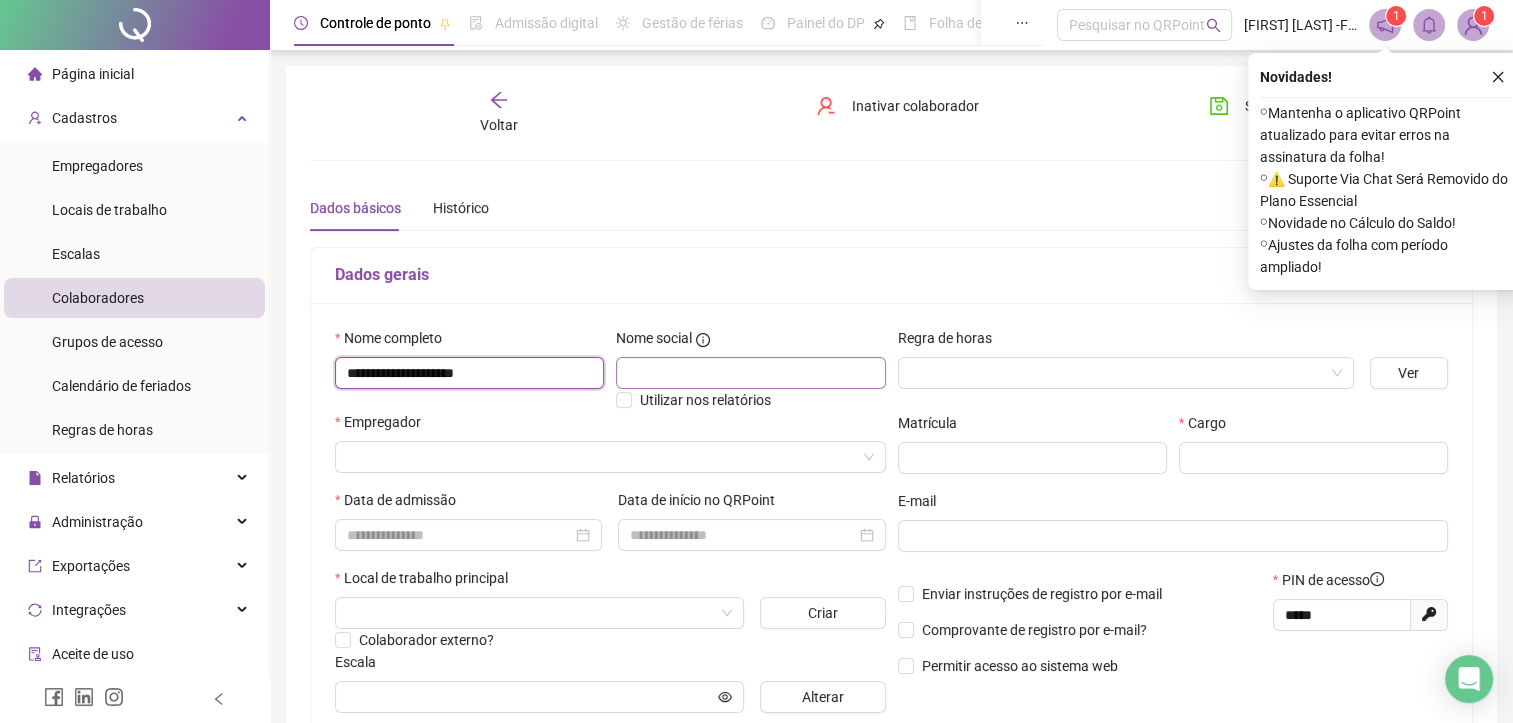 type on "**********" 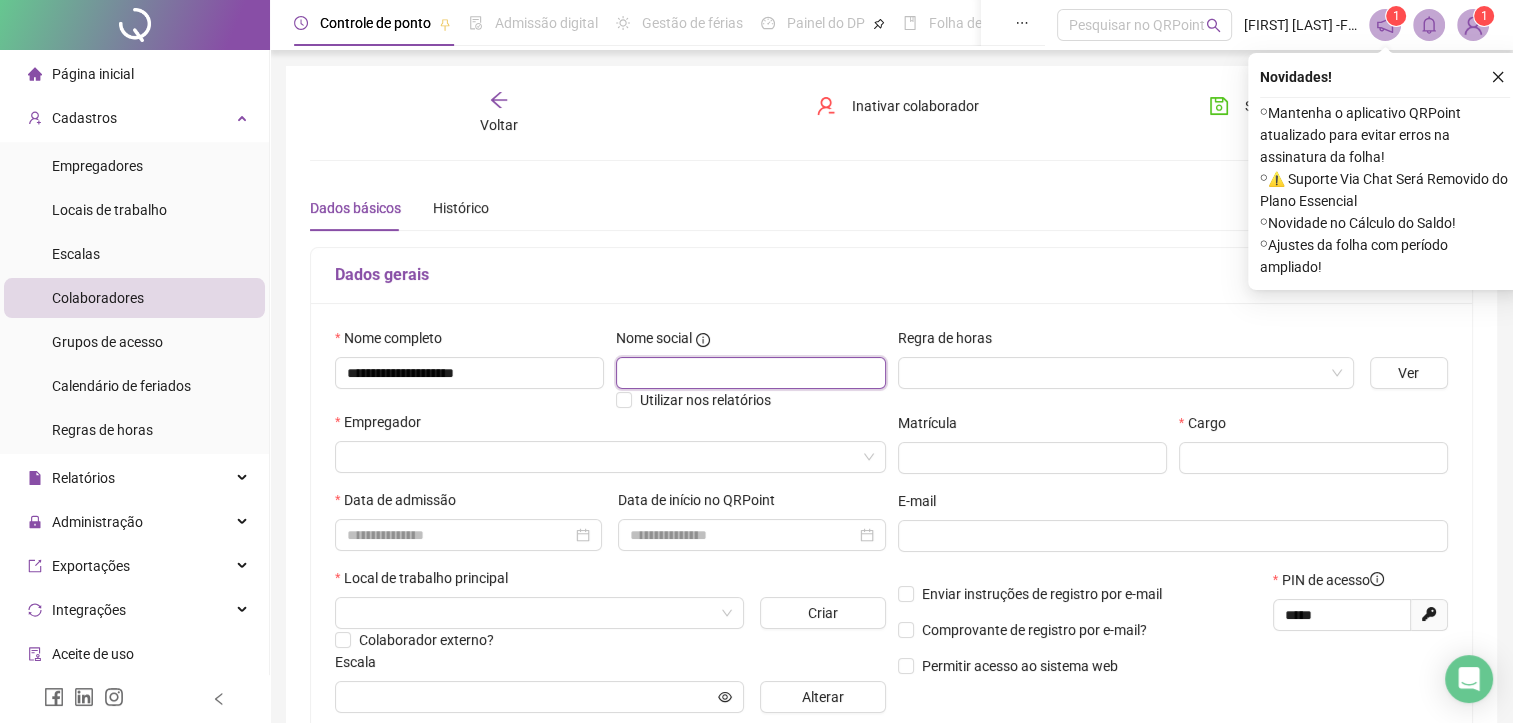 click at bounding box center [750, 373] 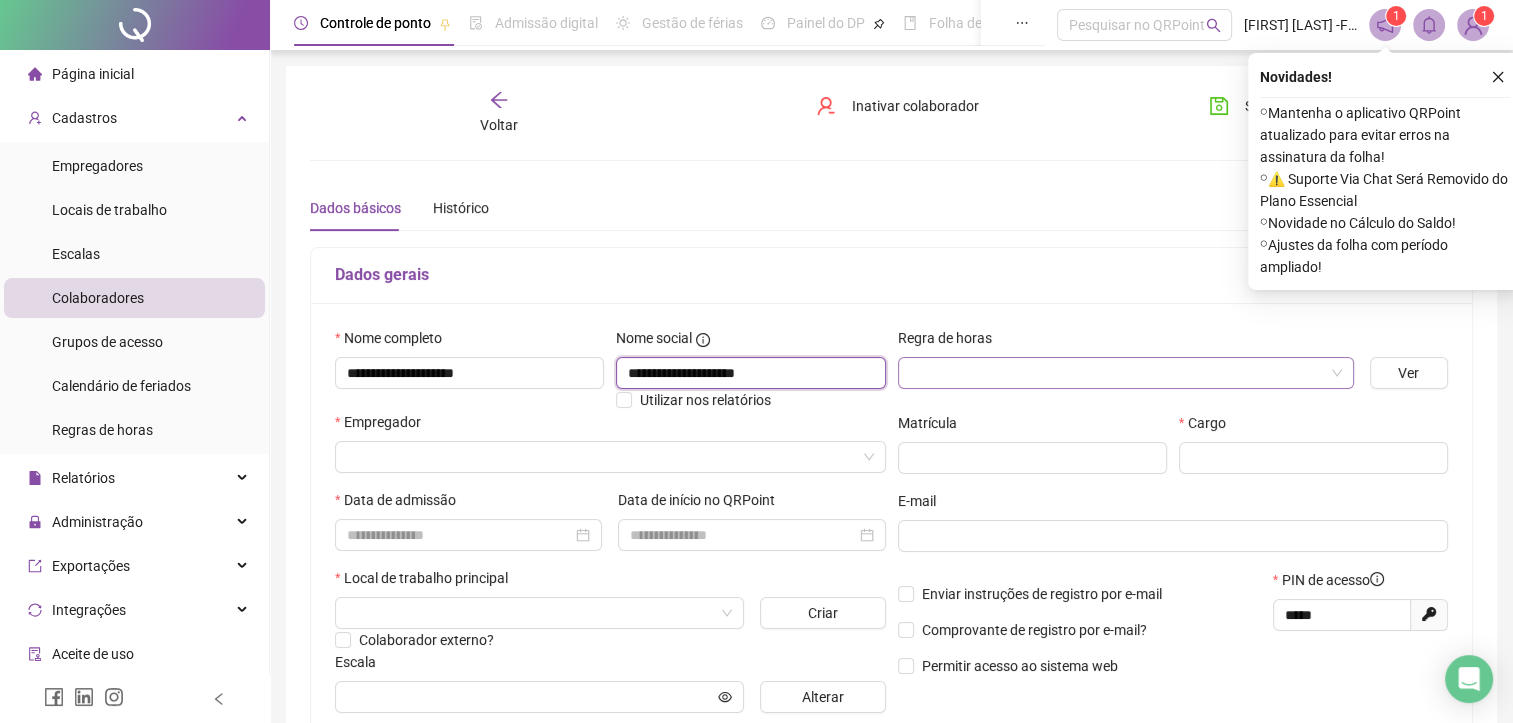 click at bounding box center (1126, 373) 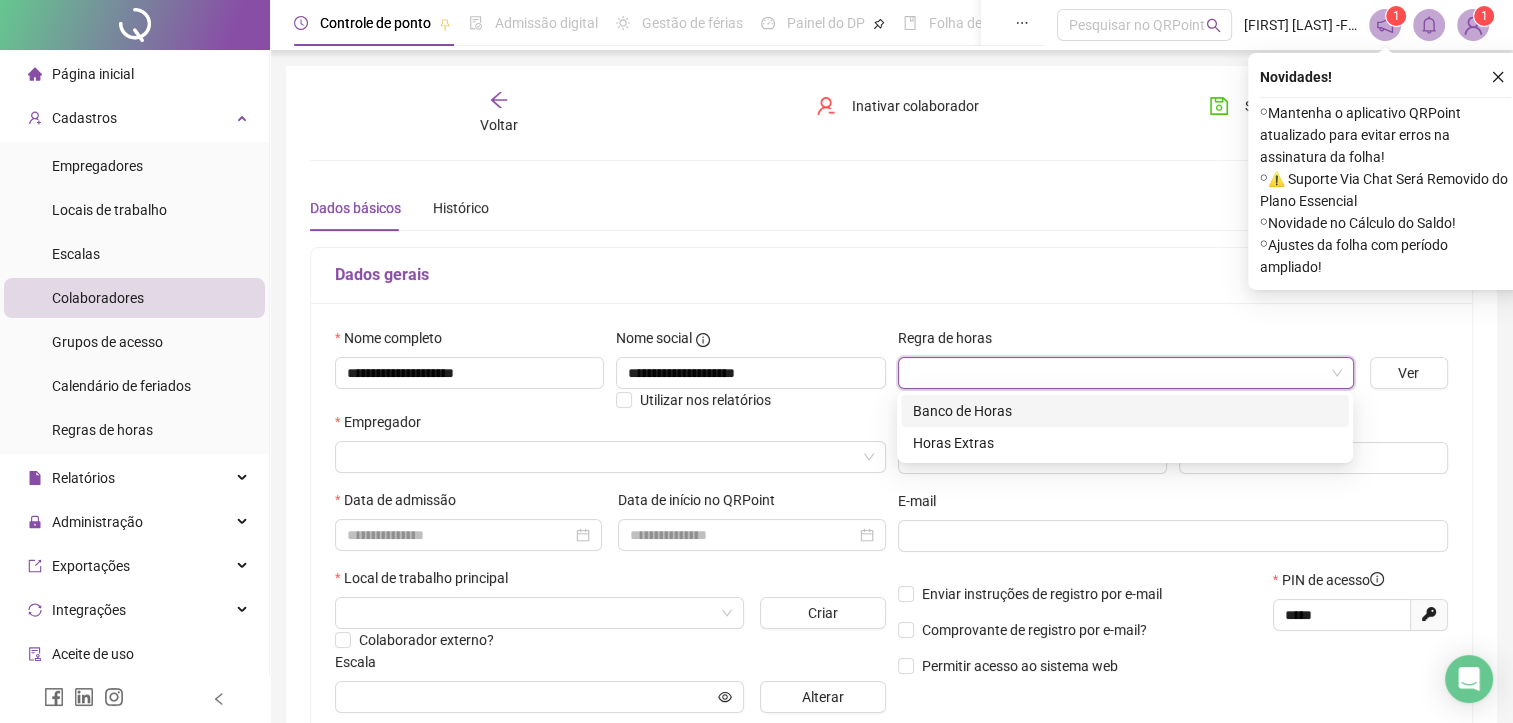 click on "Banco de Horas" at bounding box center [1125, 411] 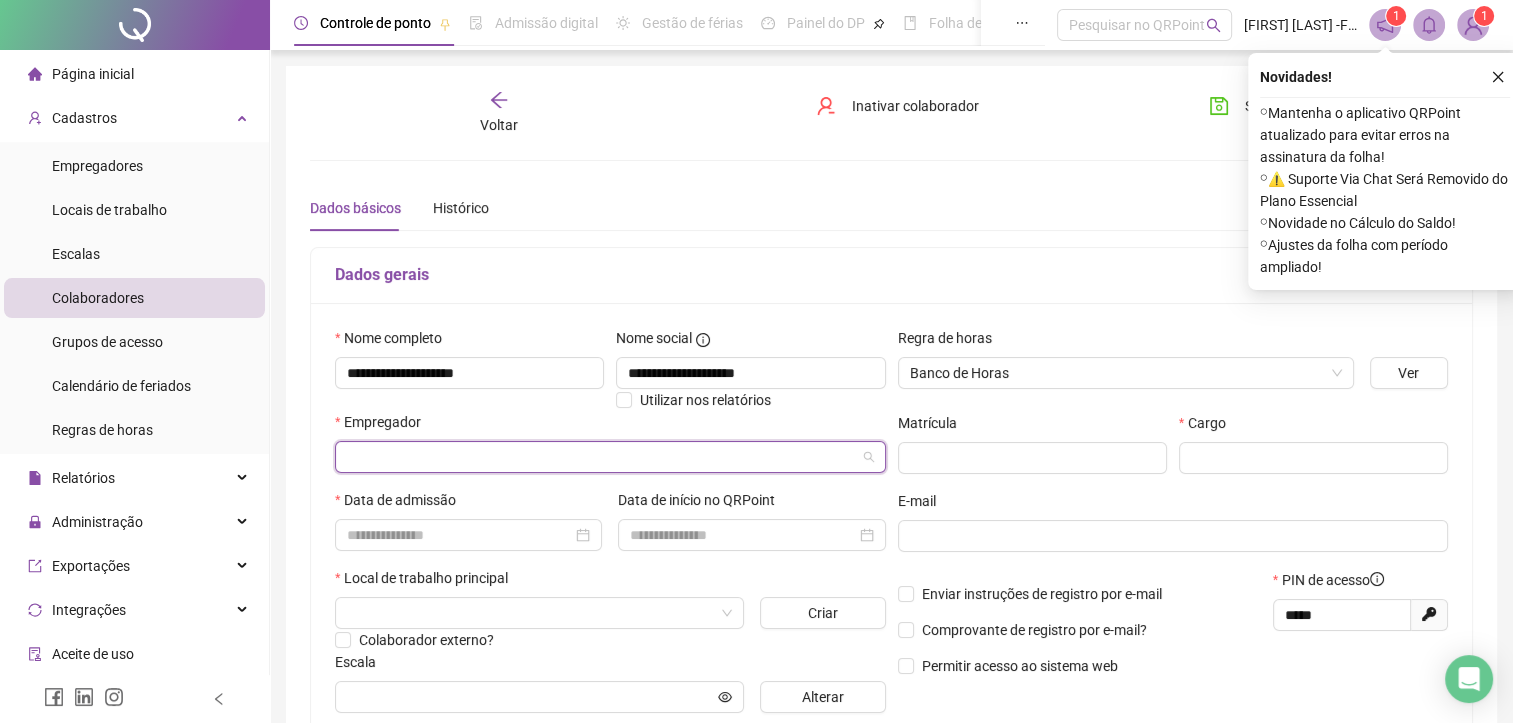 click at bounding box center [601, 457] 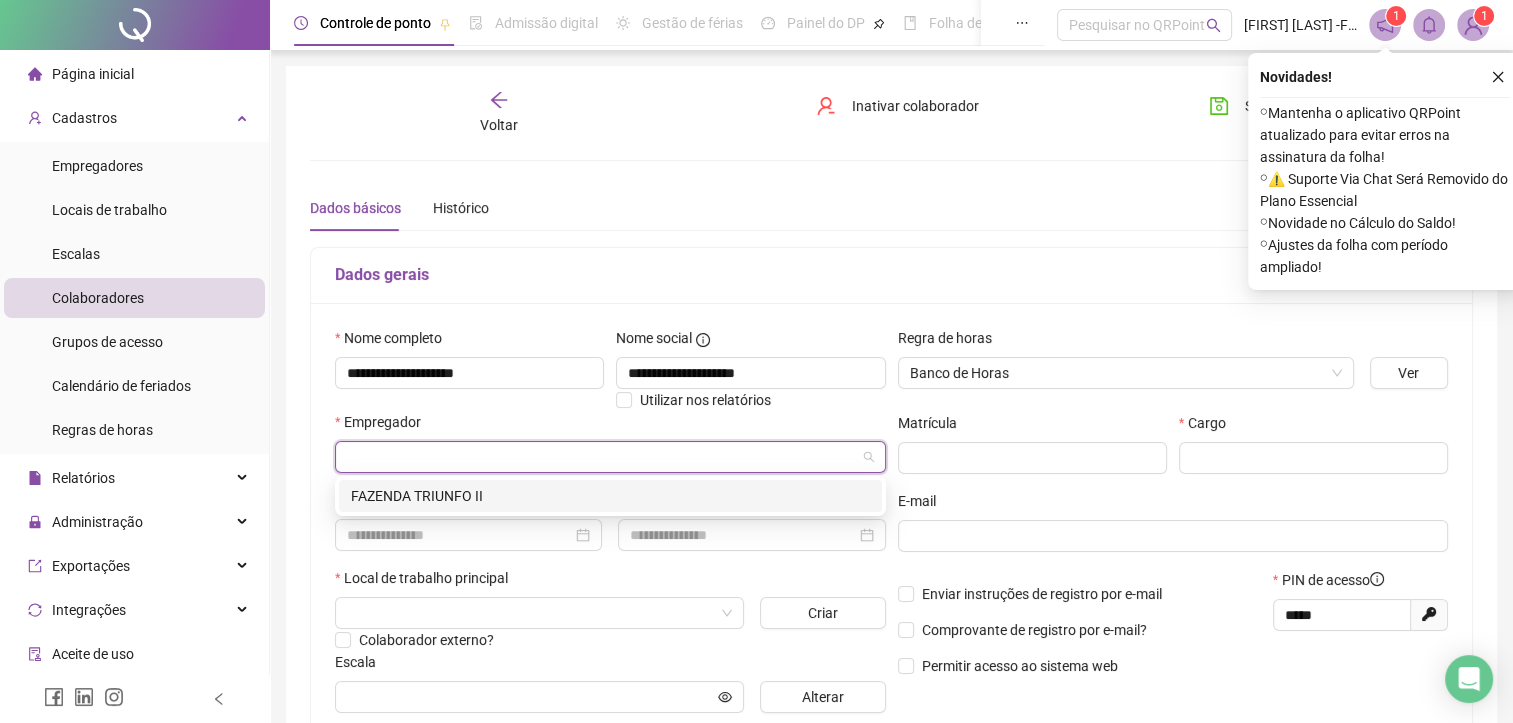click on "FAZENDA TRIUNFO II" at bounding box center [610, 496] 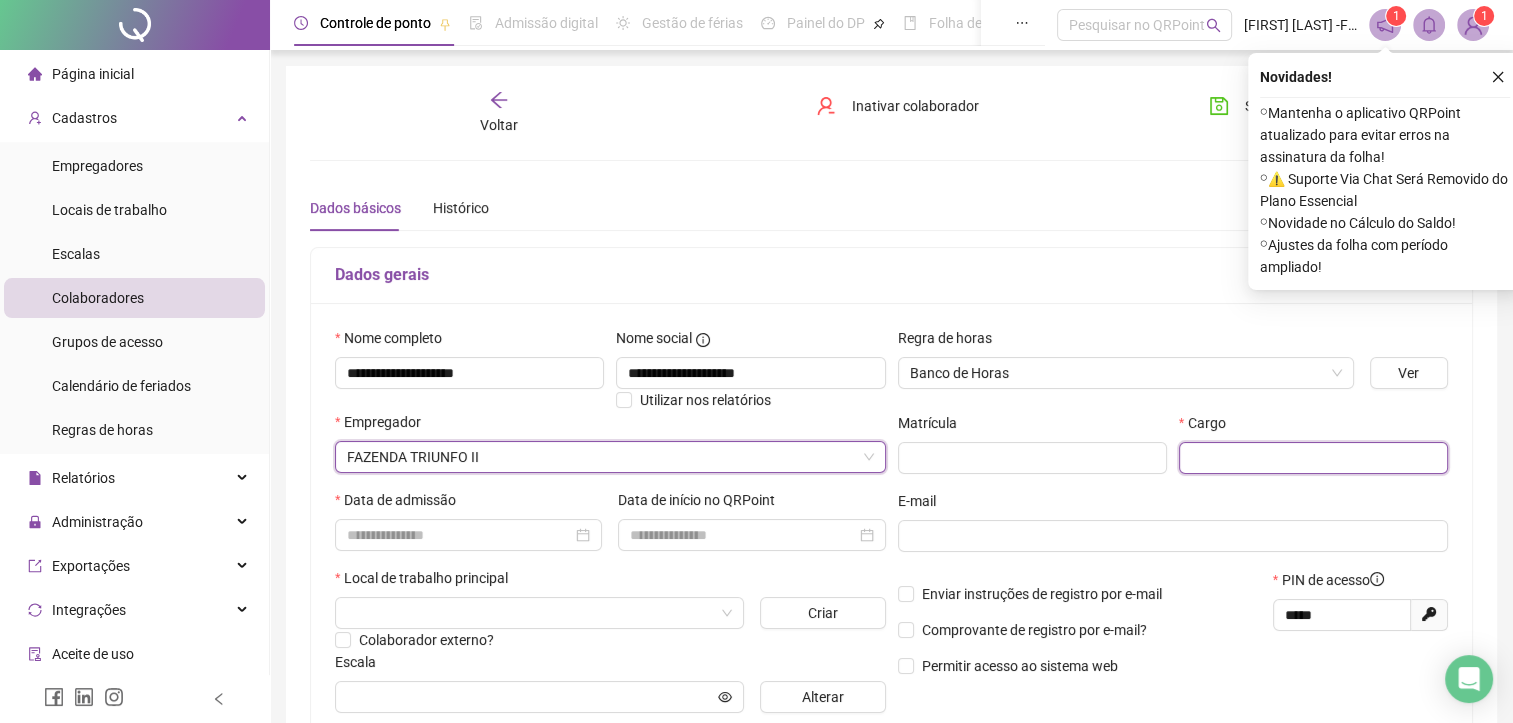 click at bounding box center [1313, 458] 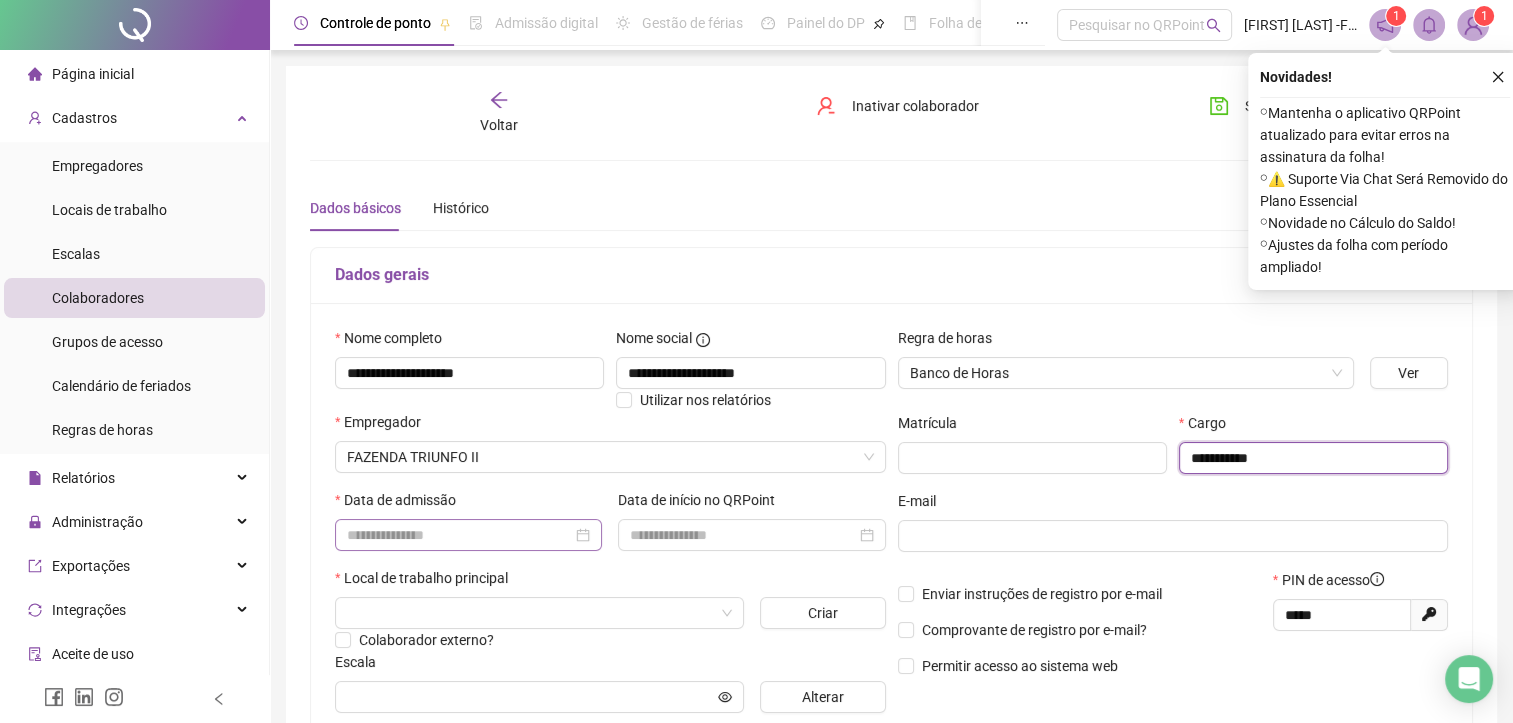 type on "**********" 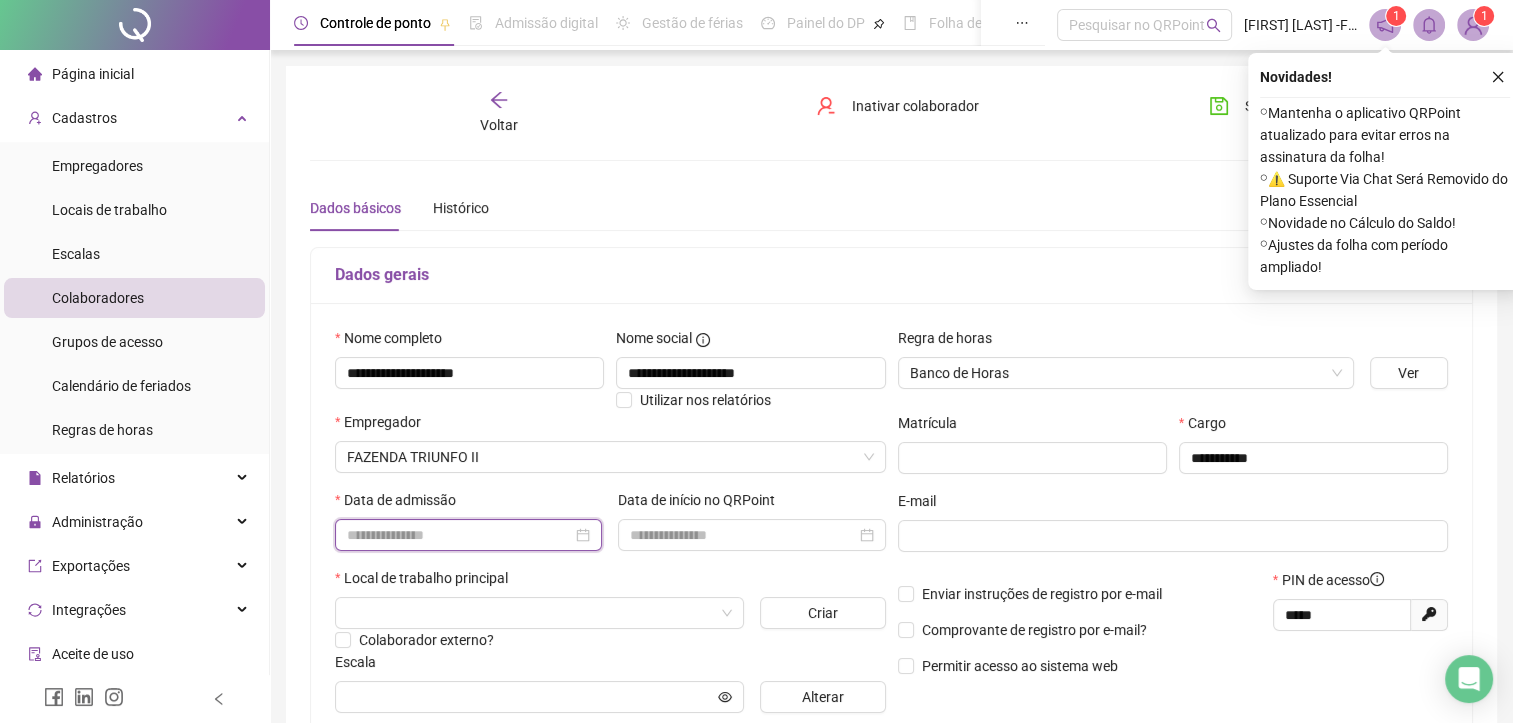 click at bounding box center [459, 535] 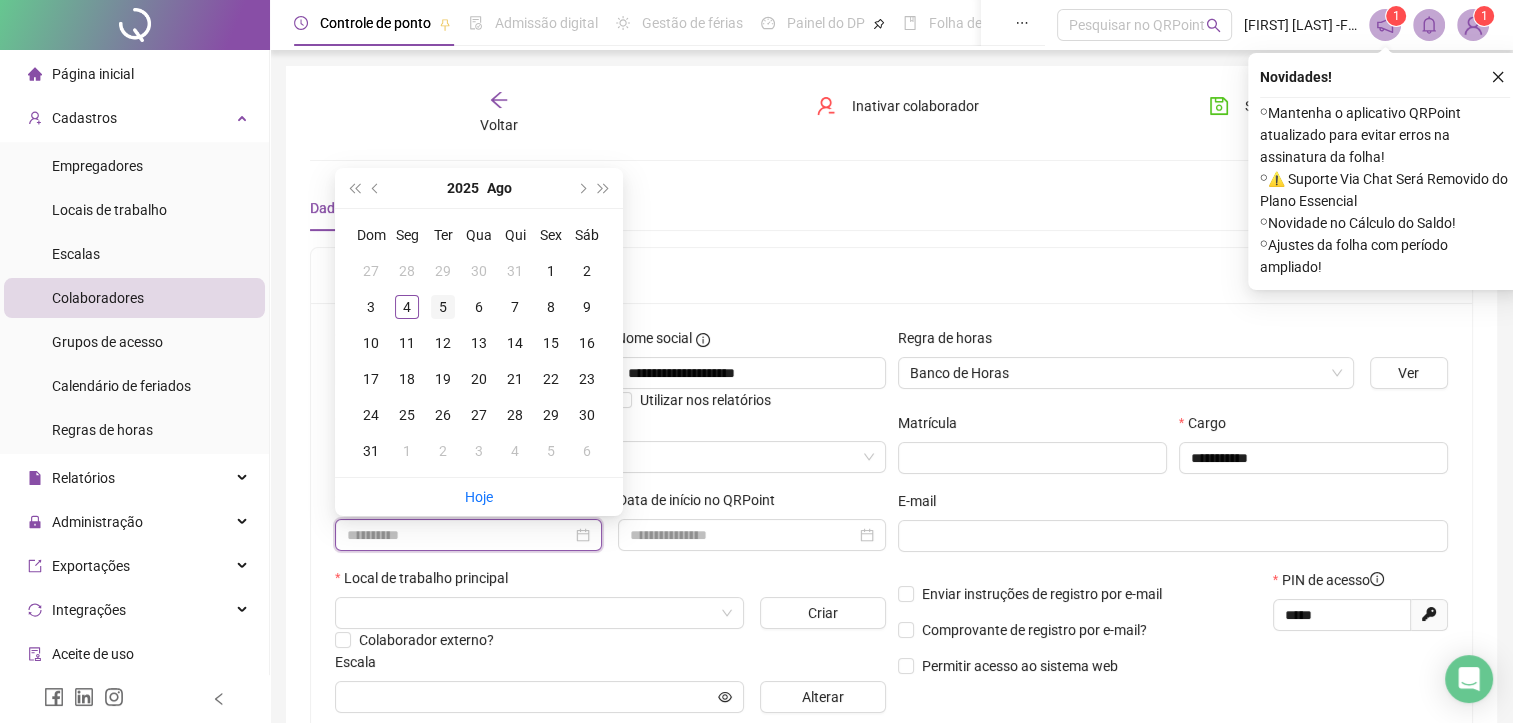 type on "**********" 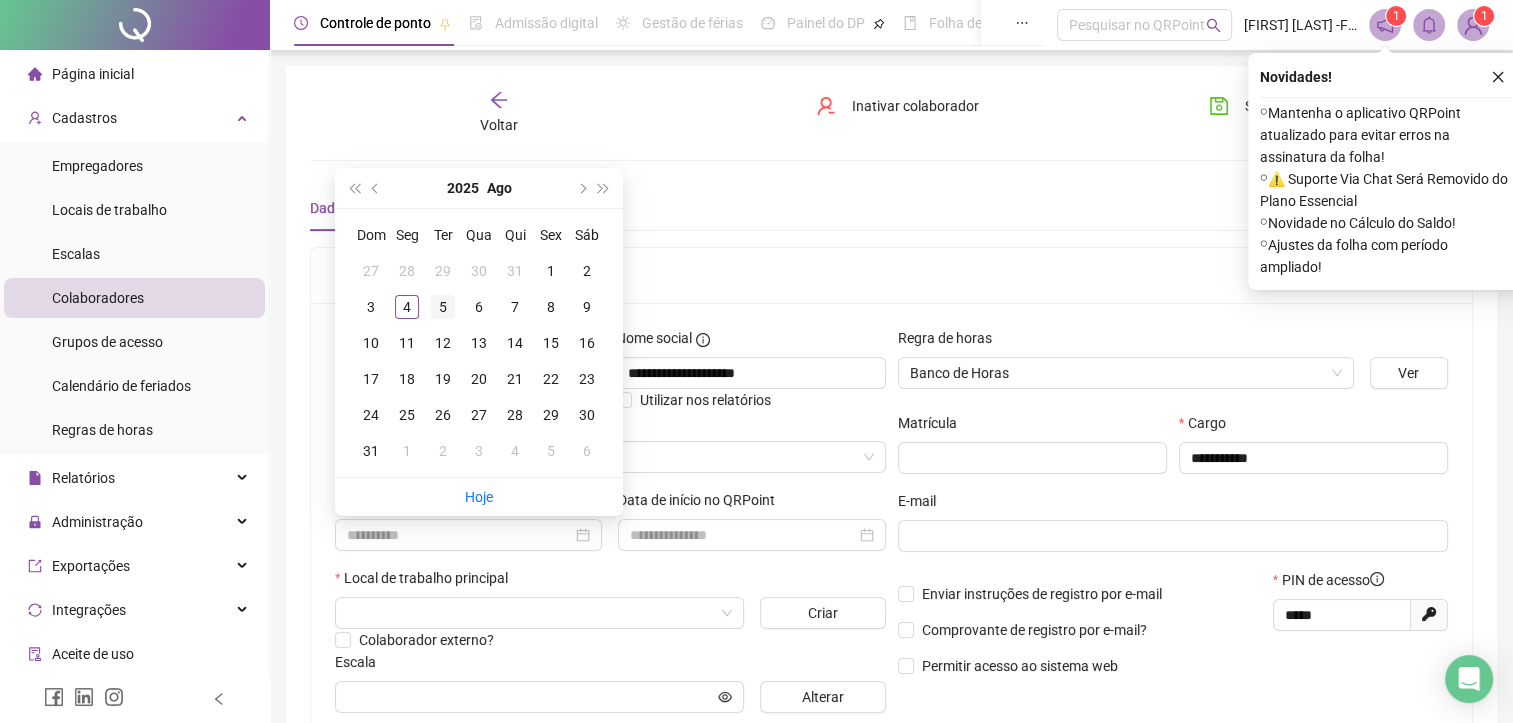 click on "5" at bounding box center (443, 307) 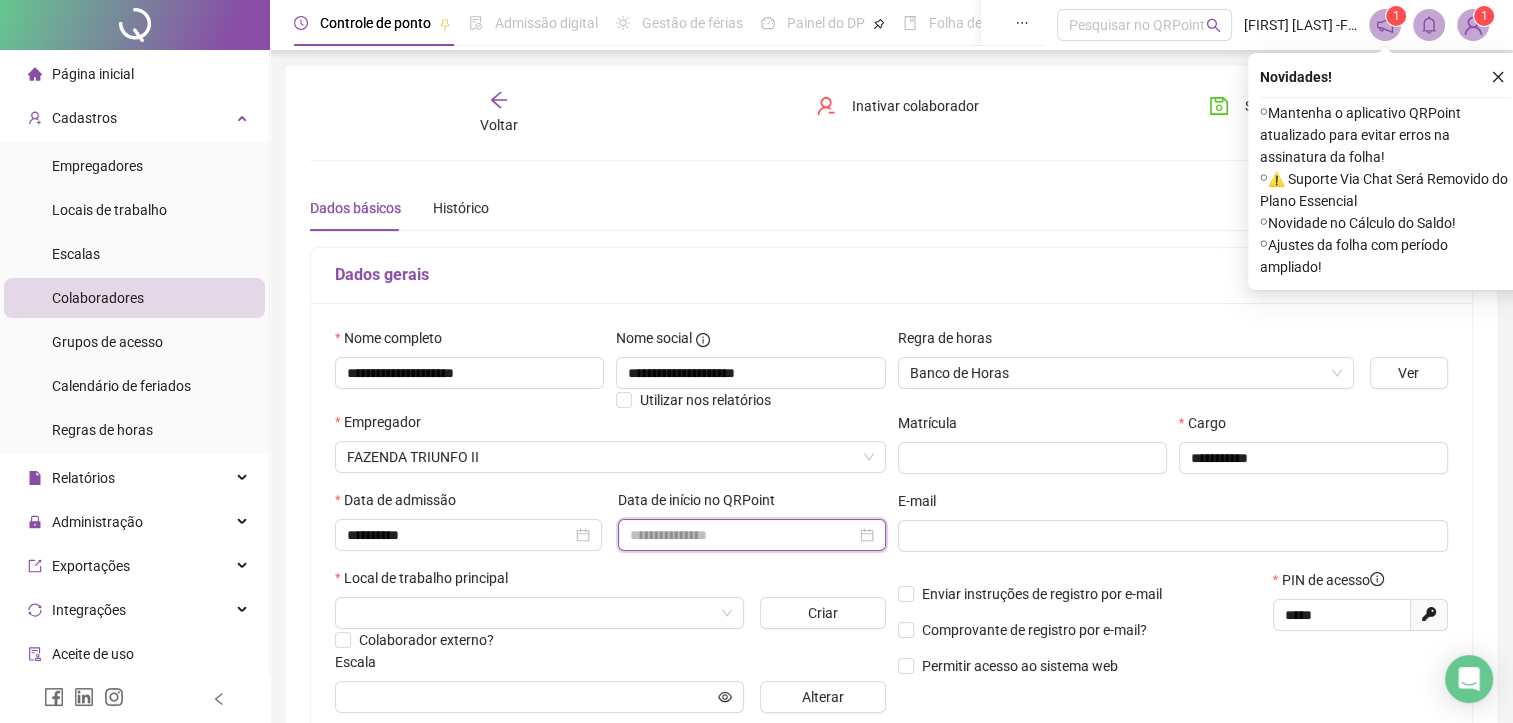 click at bounding box center [742, 535] 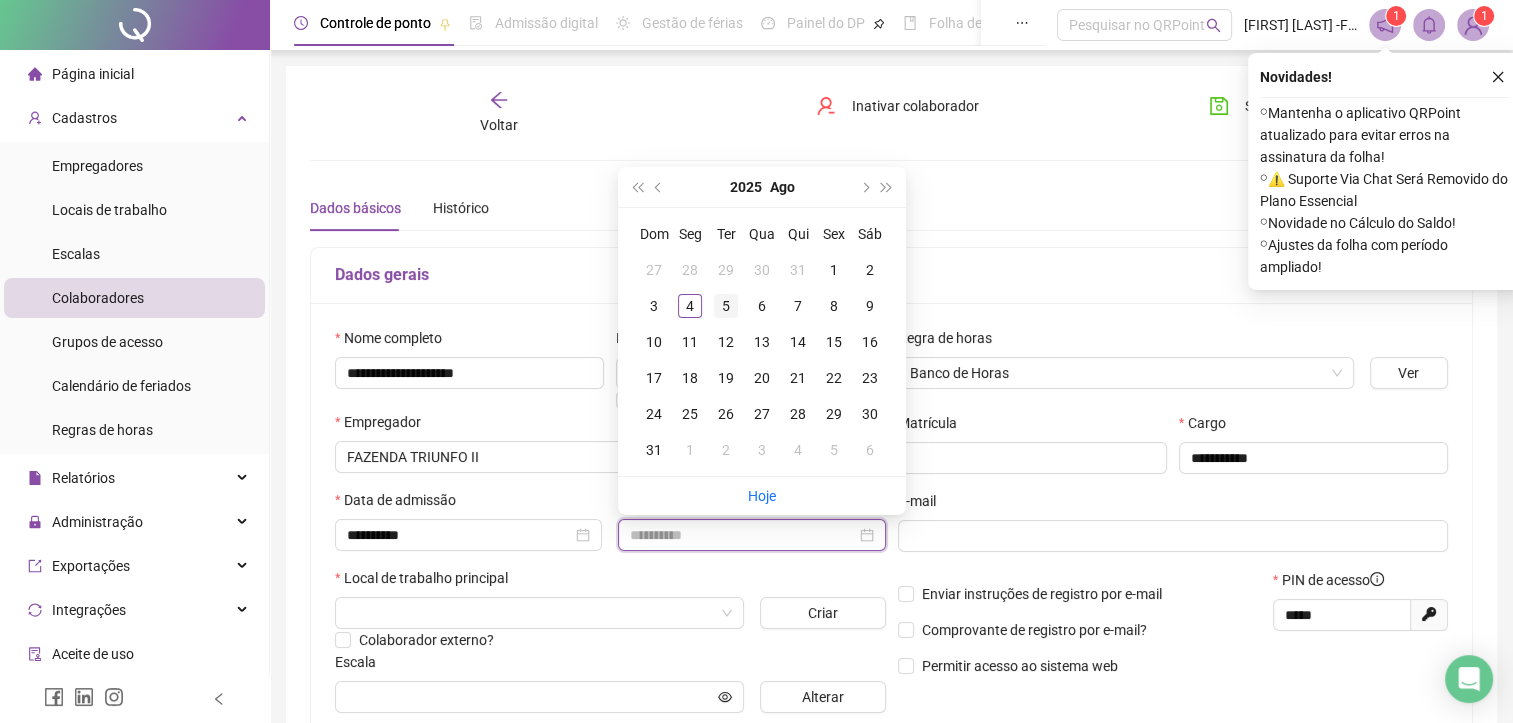 type on "**********" 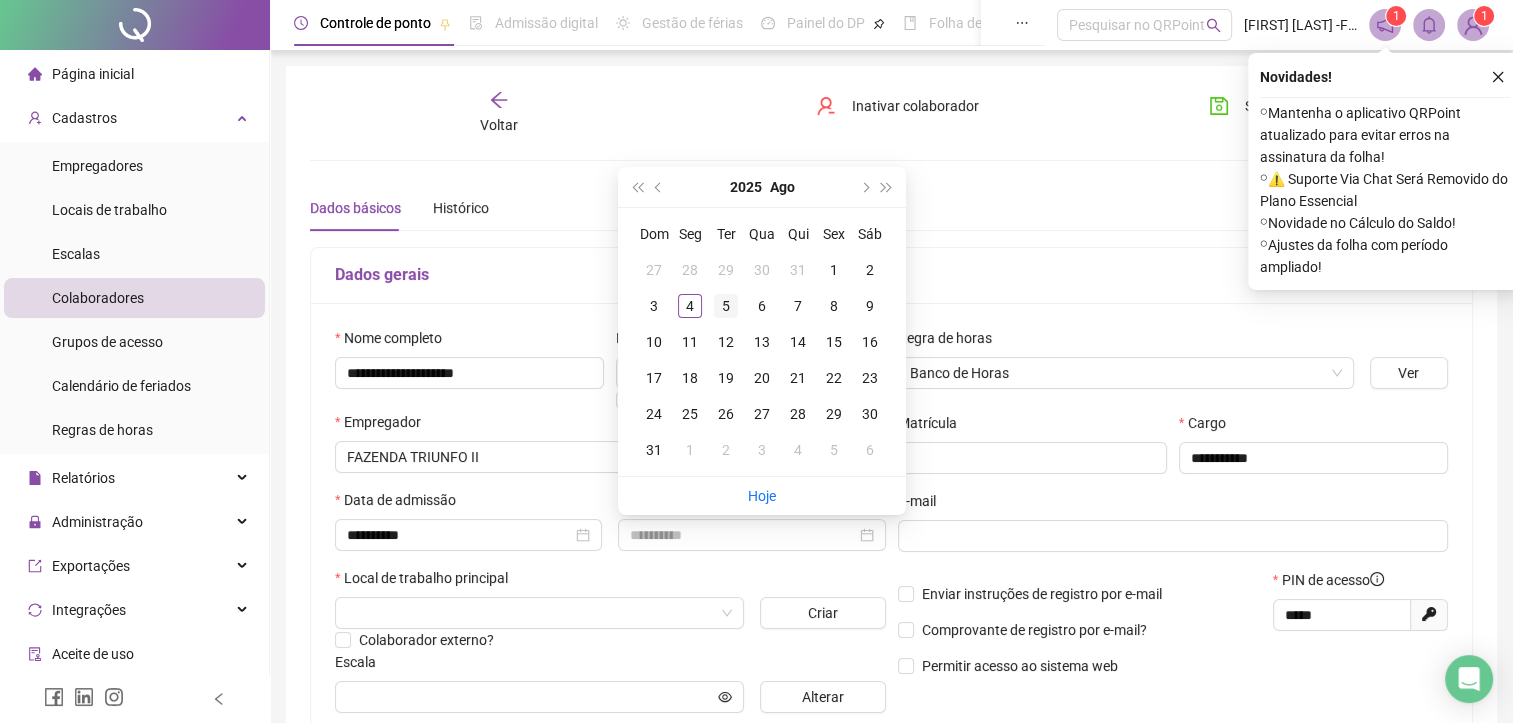 click on "5" at bounding box center (726, 306) 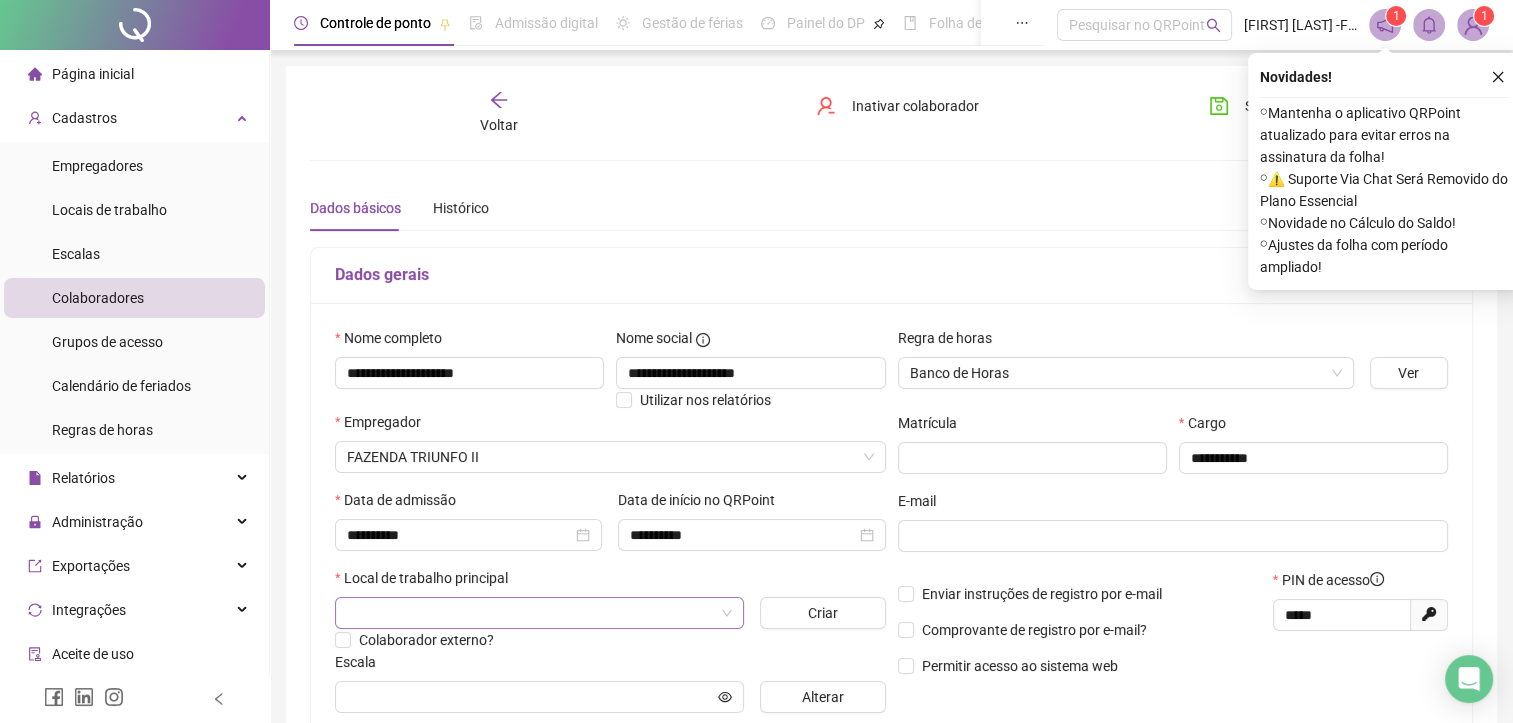 click at bounding box center (530, 613) 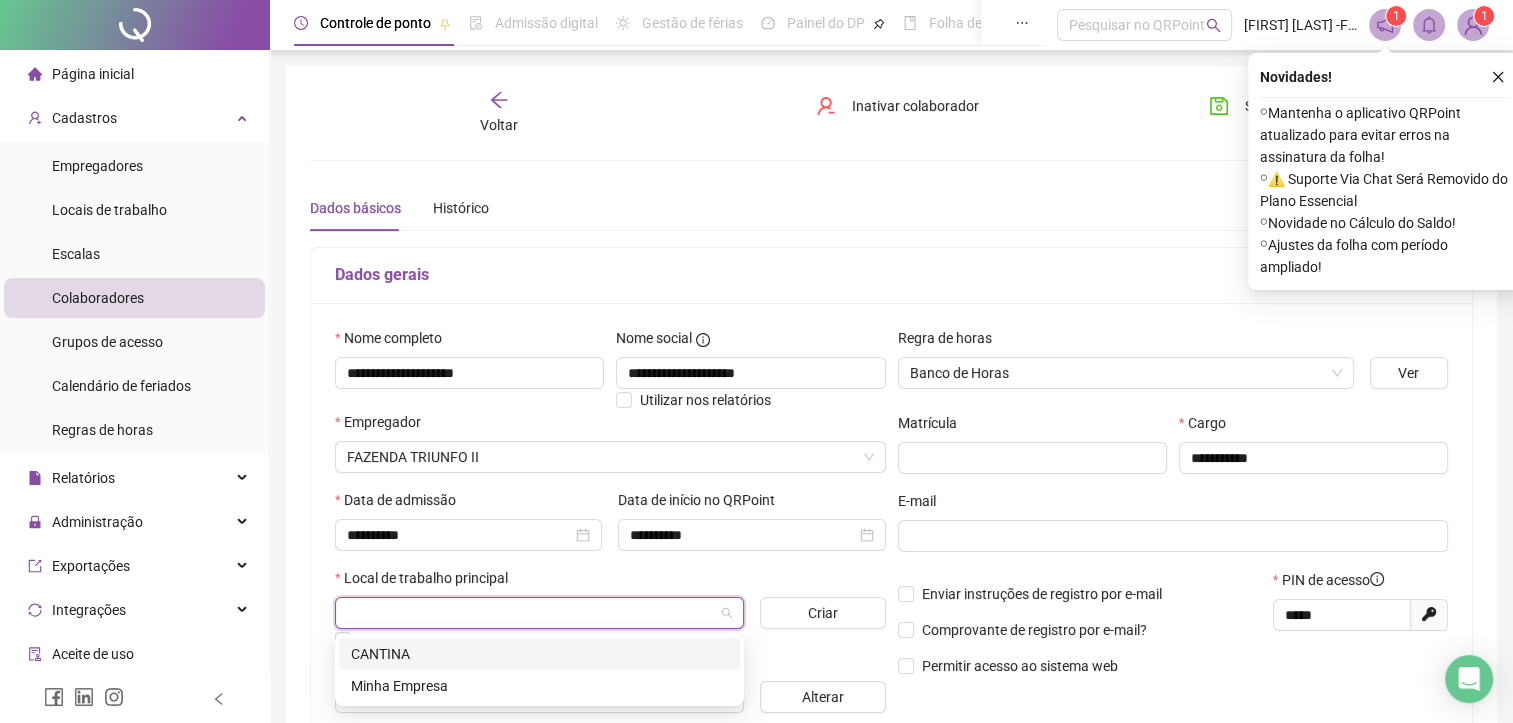 click on "CANTINA" at bounding box center [539, 654] 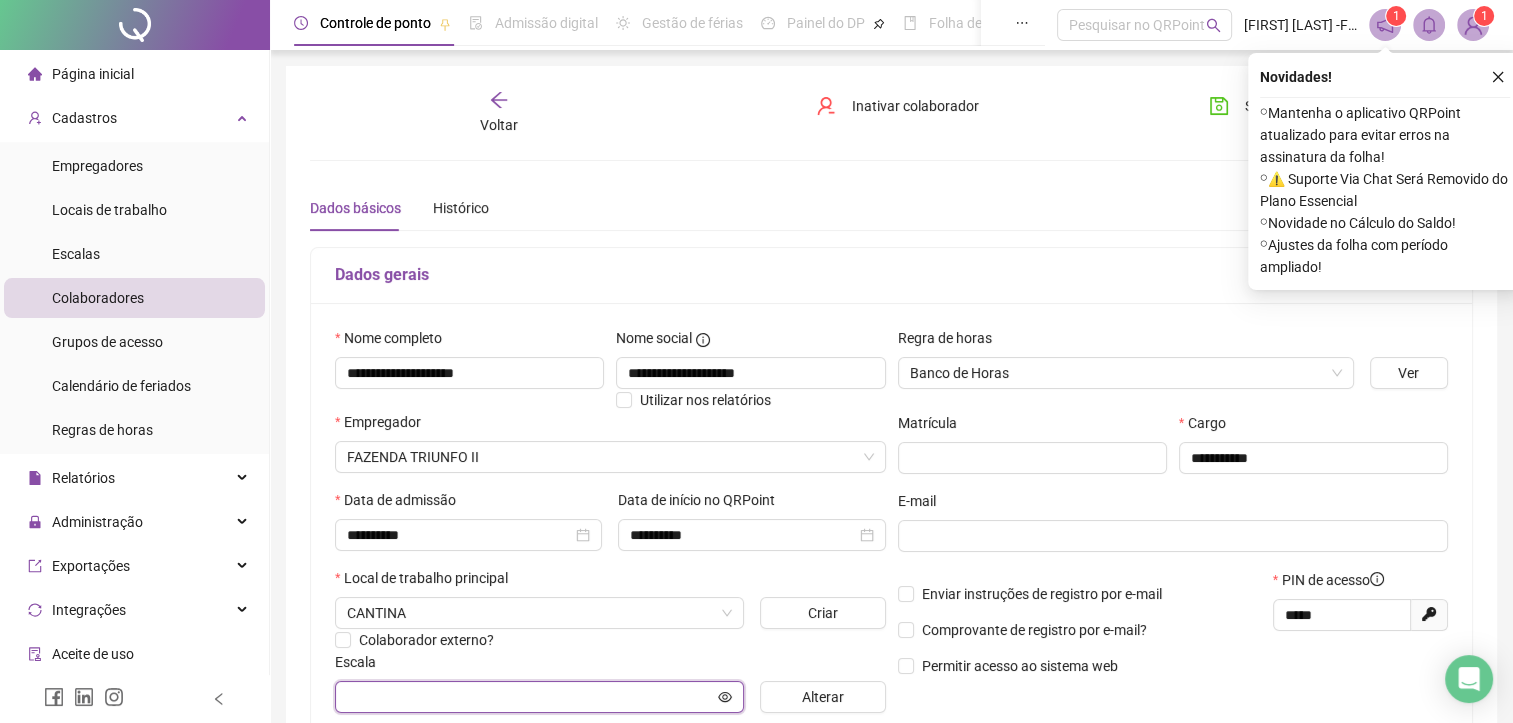 click at bounding box center [530, 697] 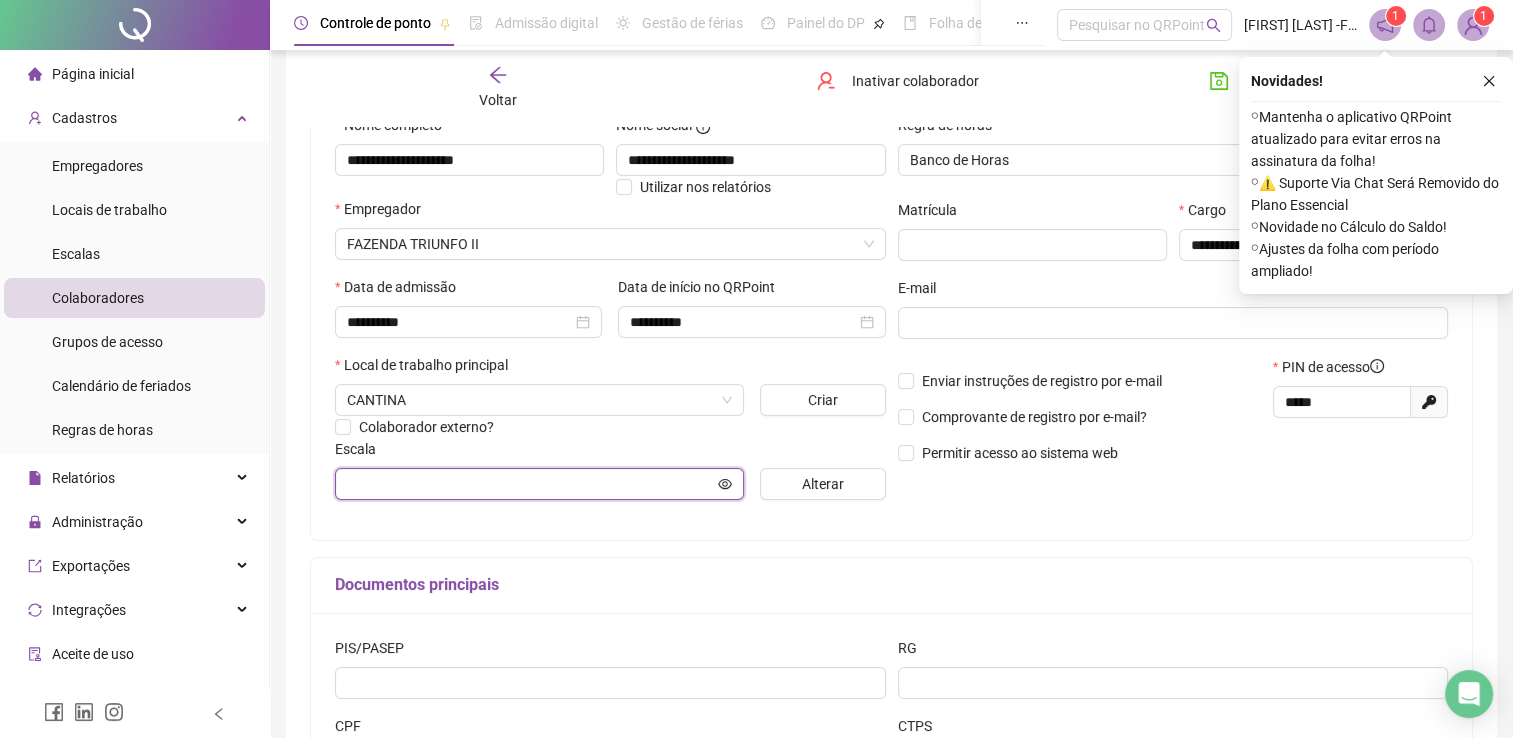 scroll, scrollTop: 218, scrollLeft: 0, axis: vertical 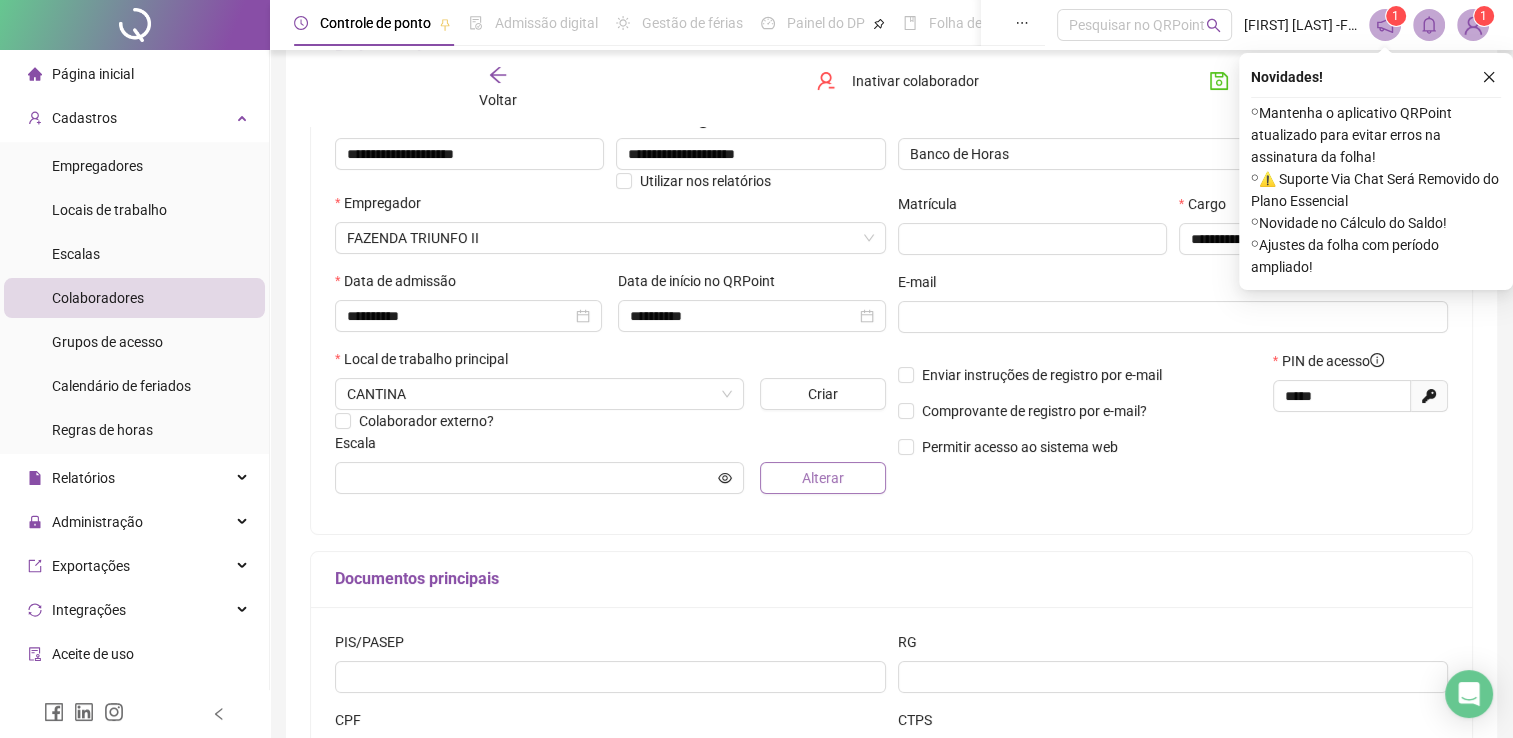 click on "Alterar" at bounding box center (823, 478) 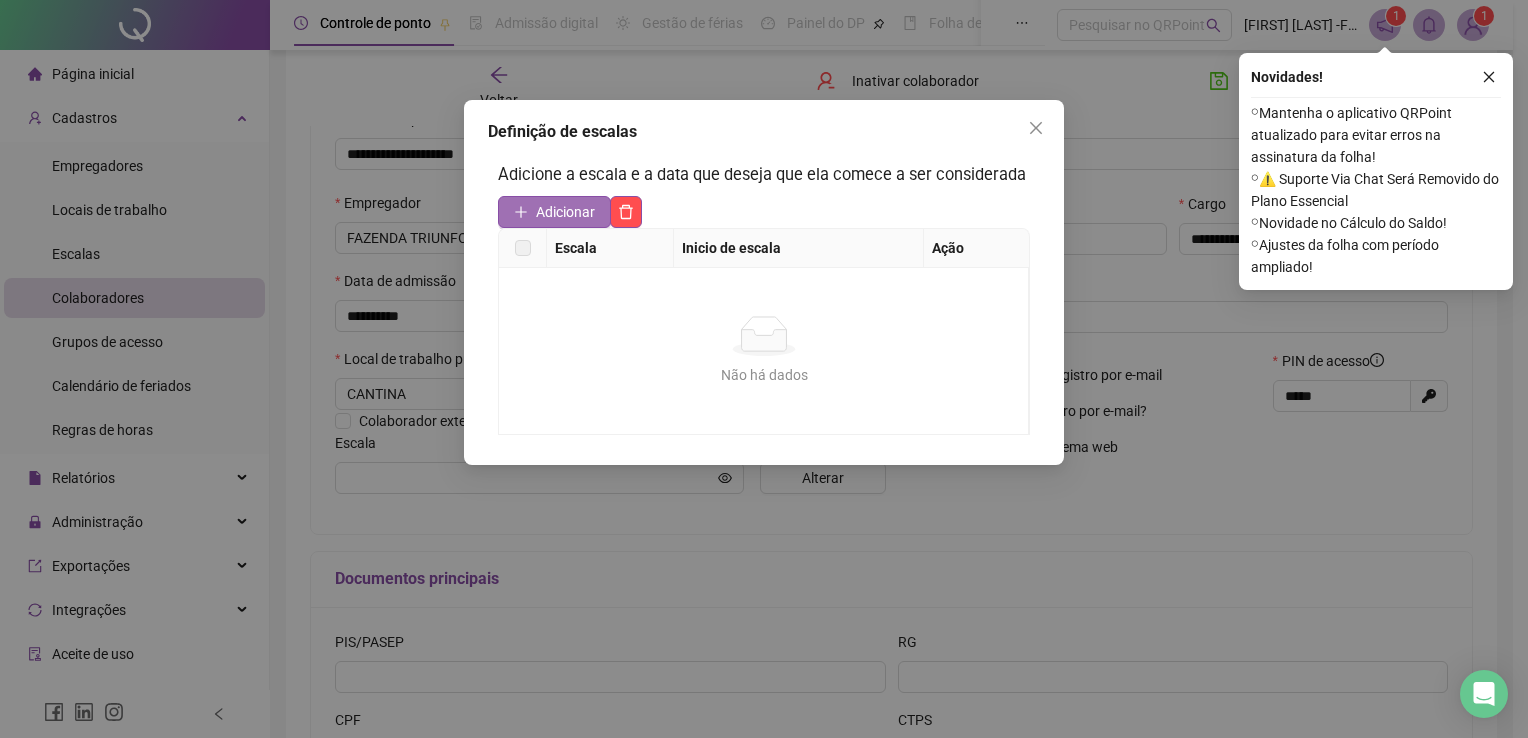 click on "Adicionar" at bounding box center [565, 212] 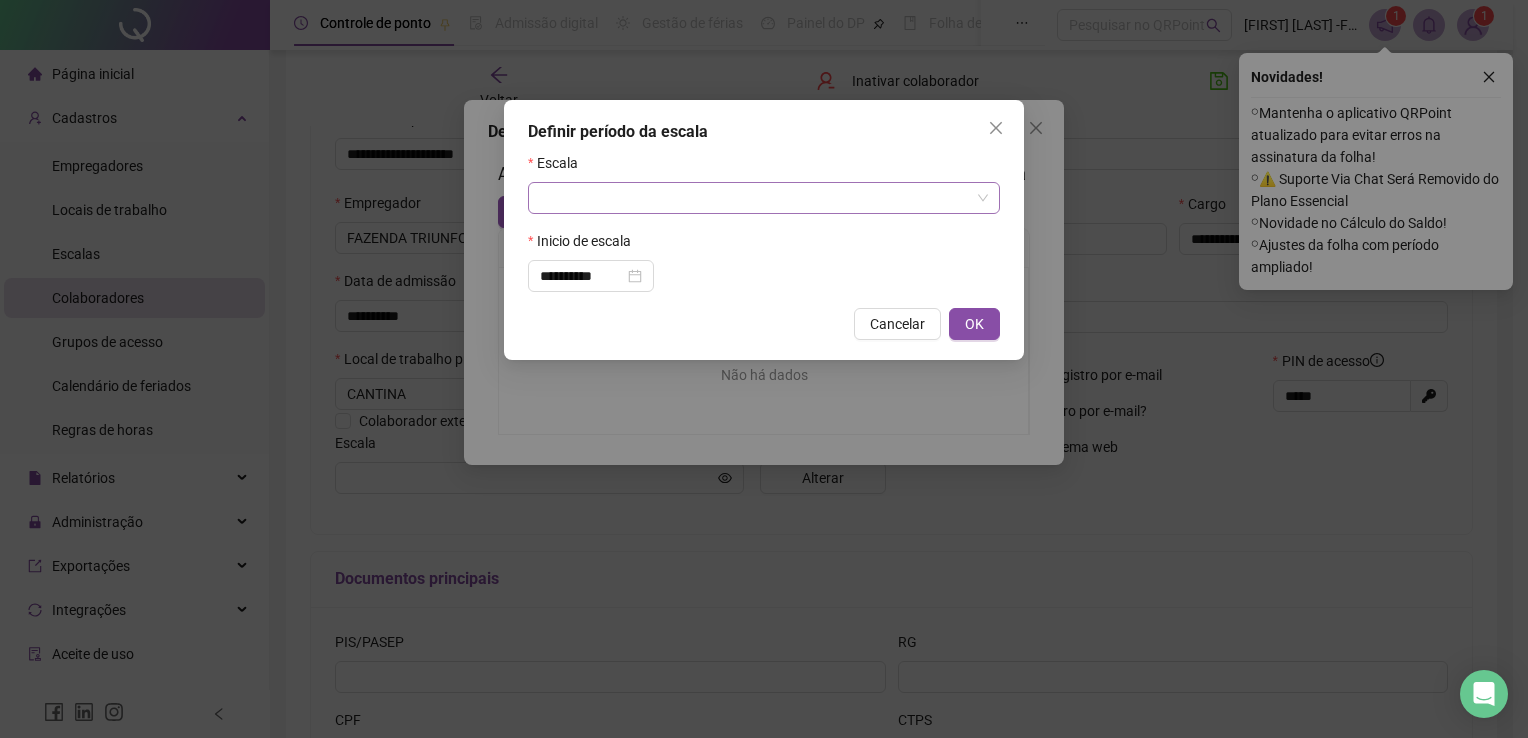 click at bounding box center [764, 198] 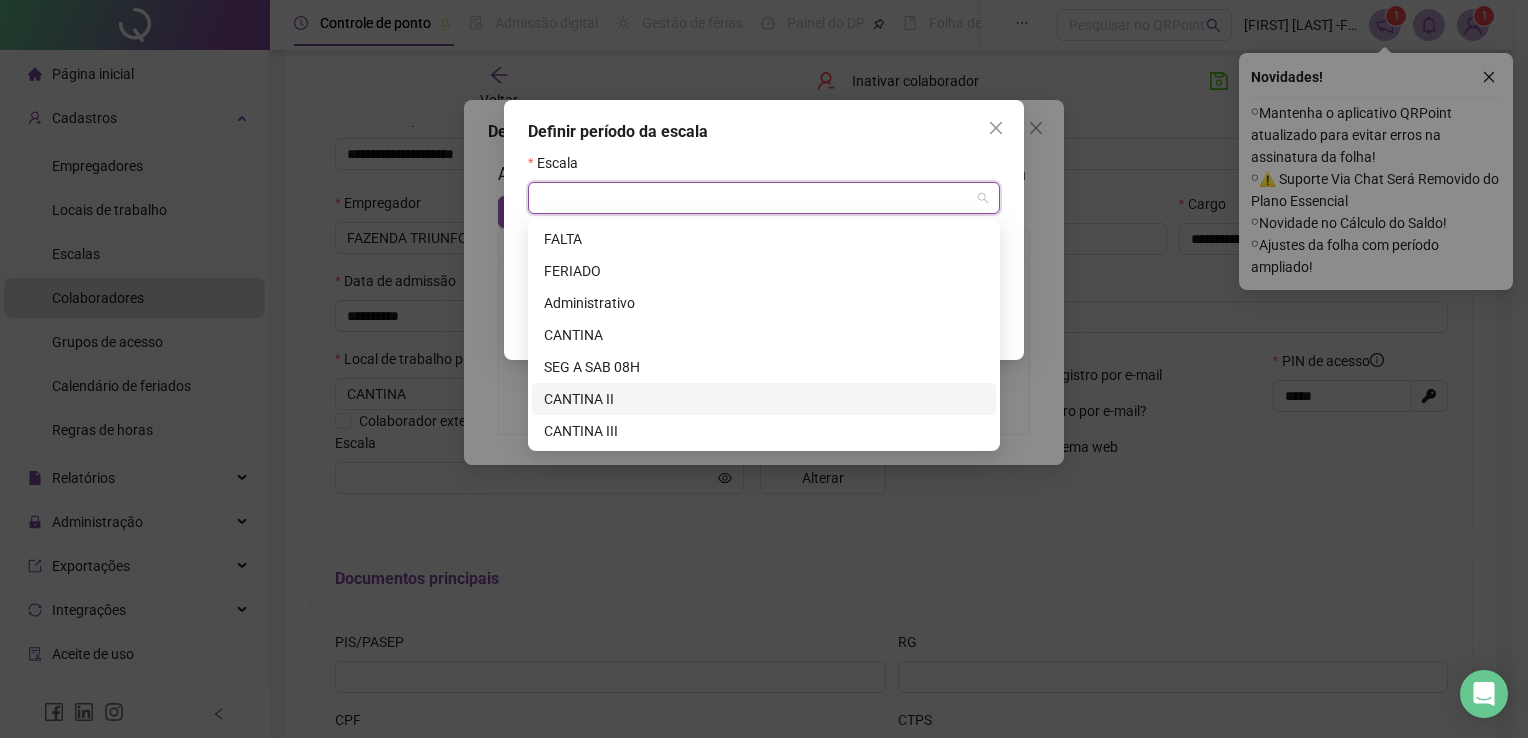 click on "CANTINA II" at bounding box center [764, 399] 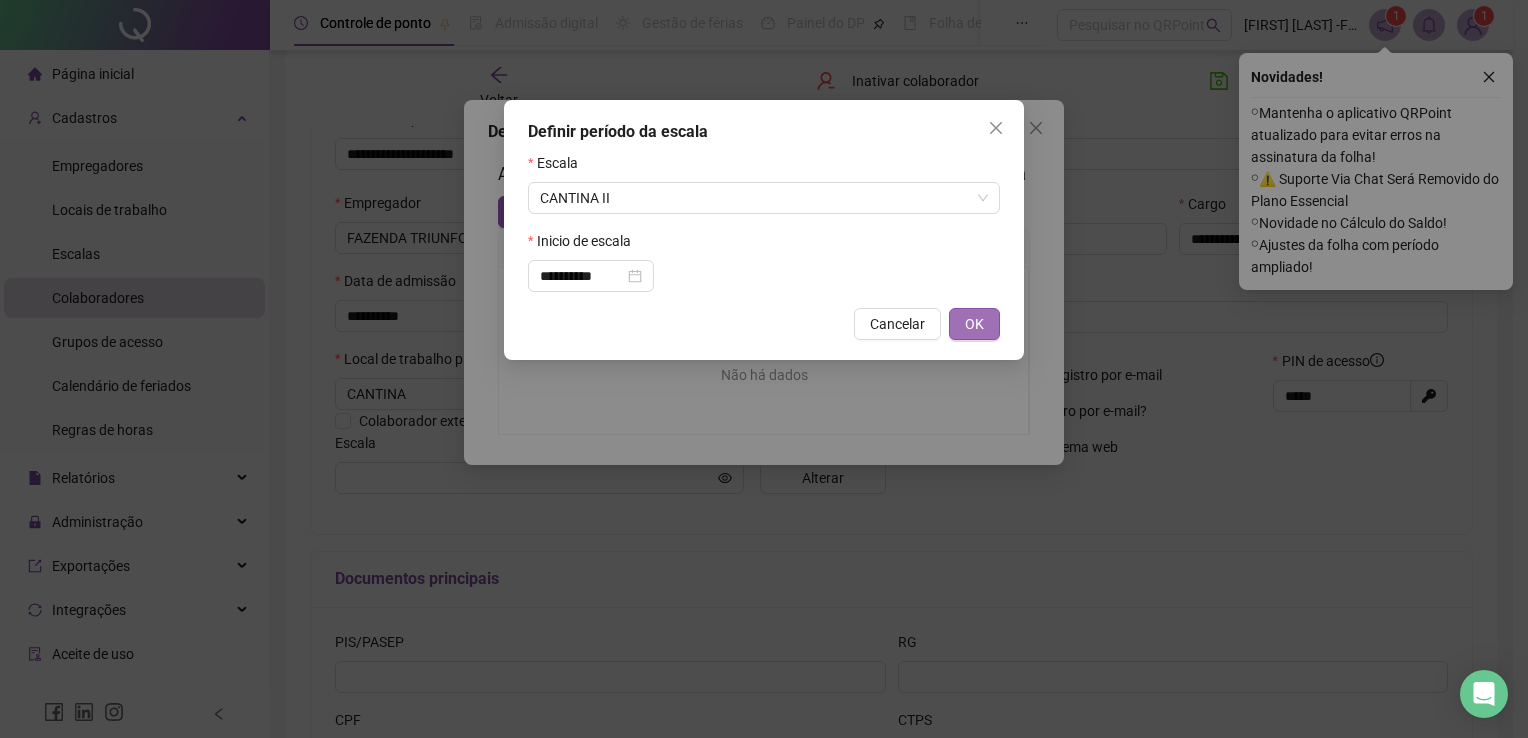 click on "OK" at bounding box center [974, 324] 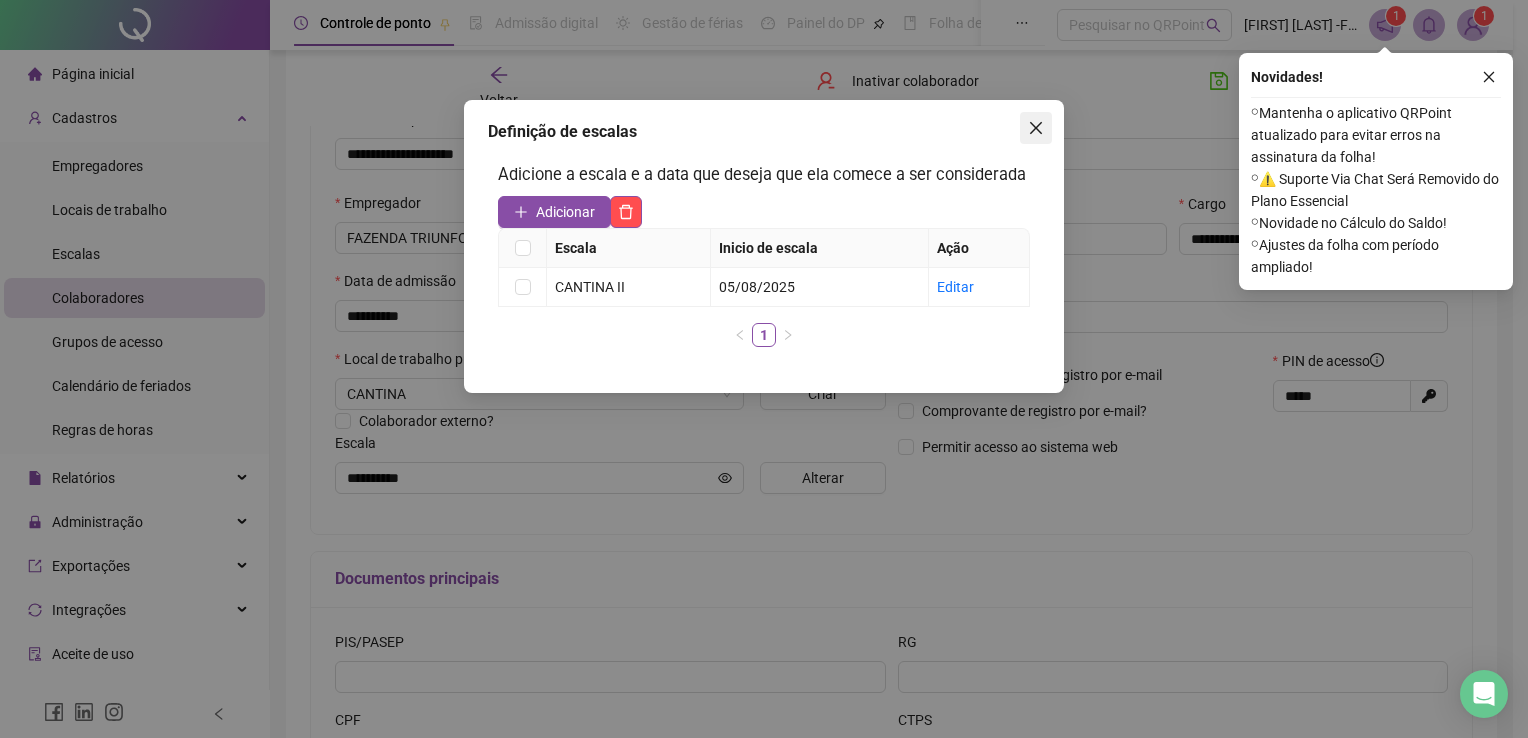 click 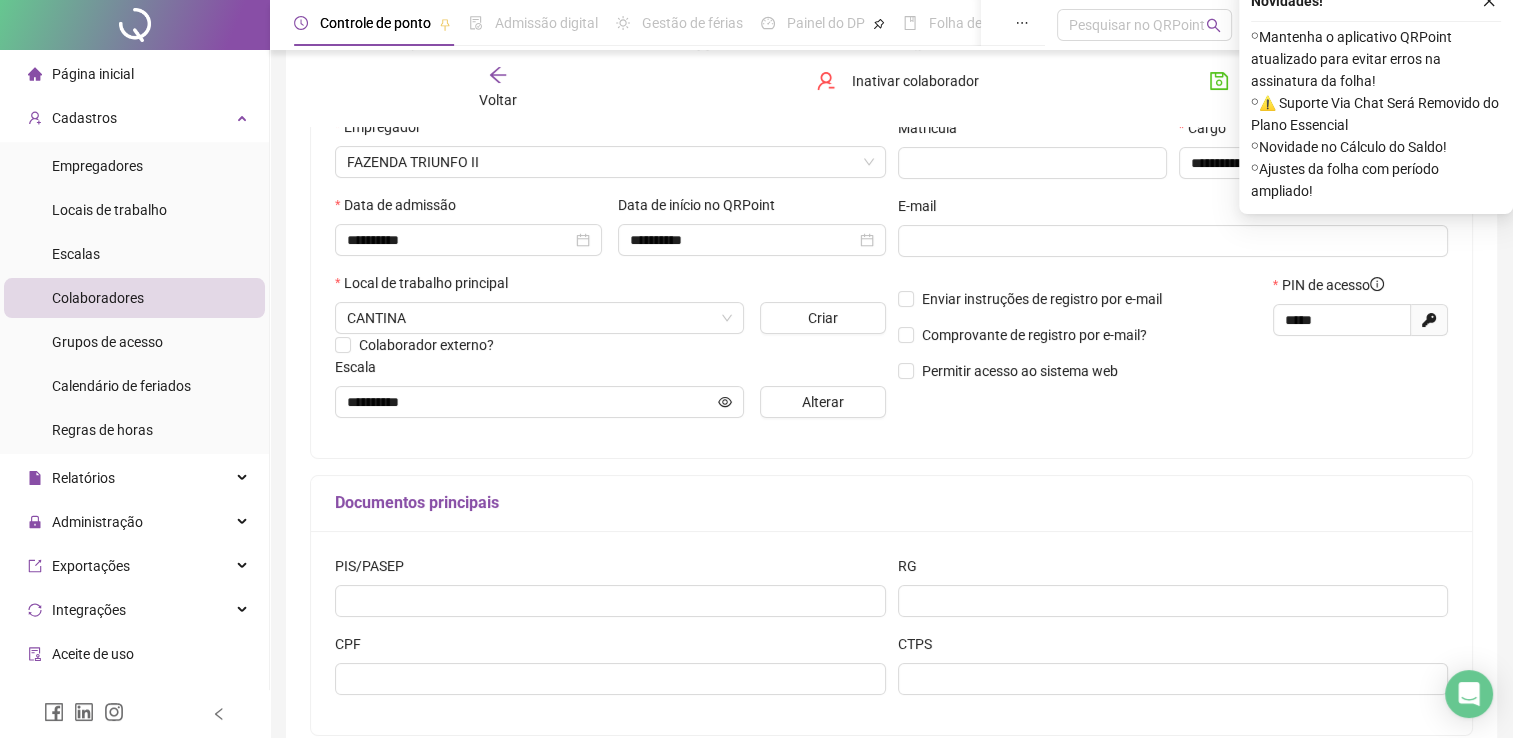 scroll, scrollTop: 402, scrollLeft: 0, axis: vertical 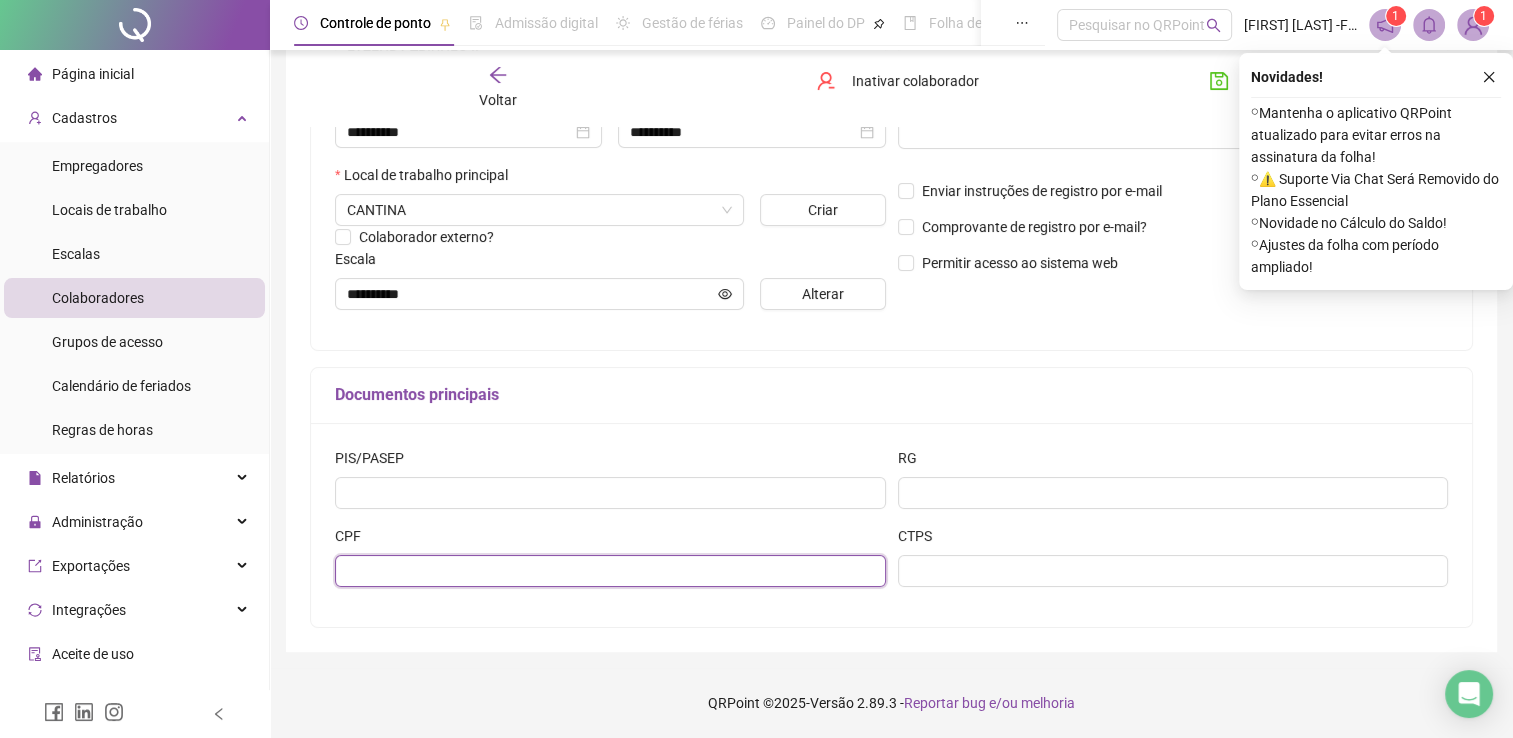click at bounding box center [610, 571] 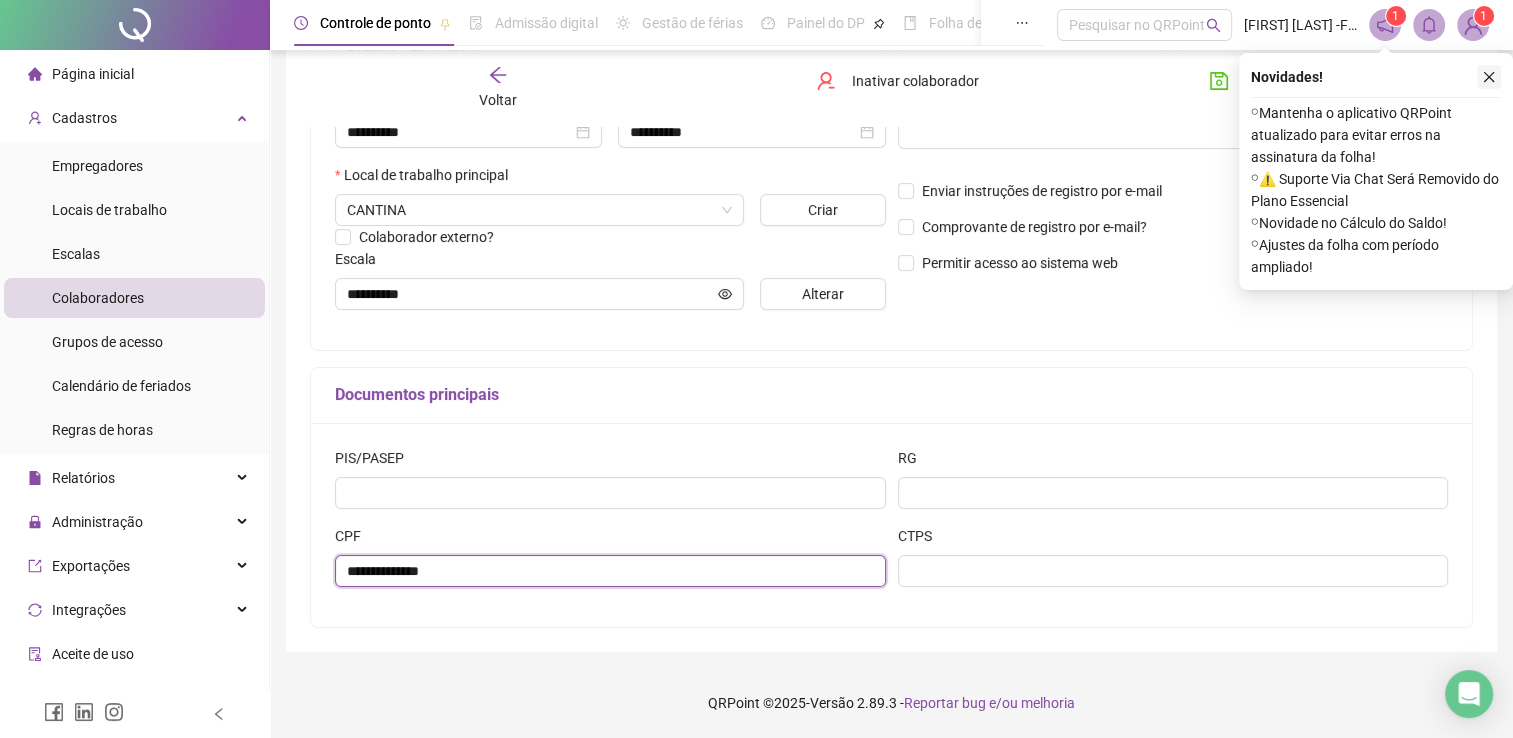 type on "**********" 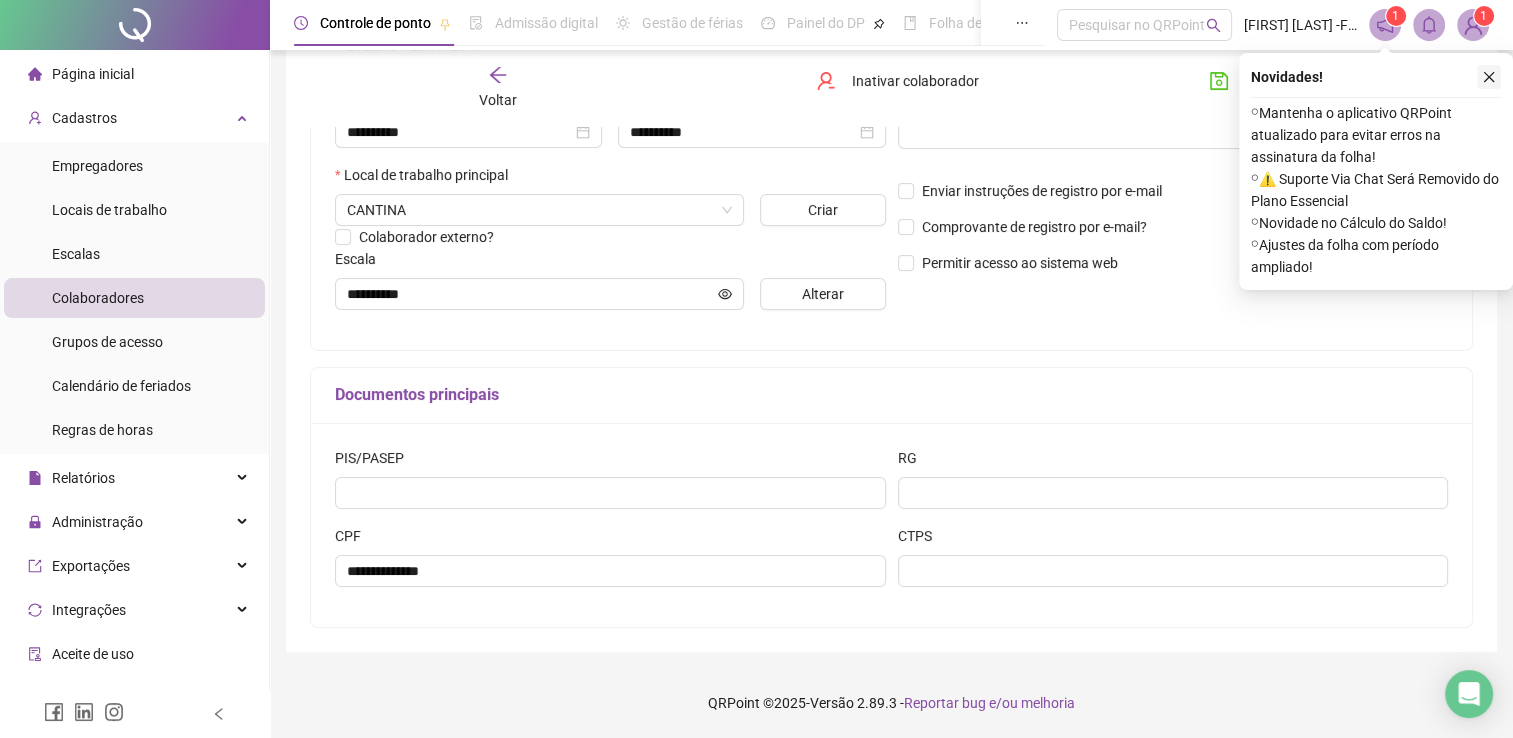 click 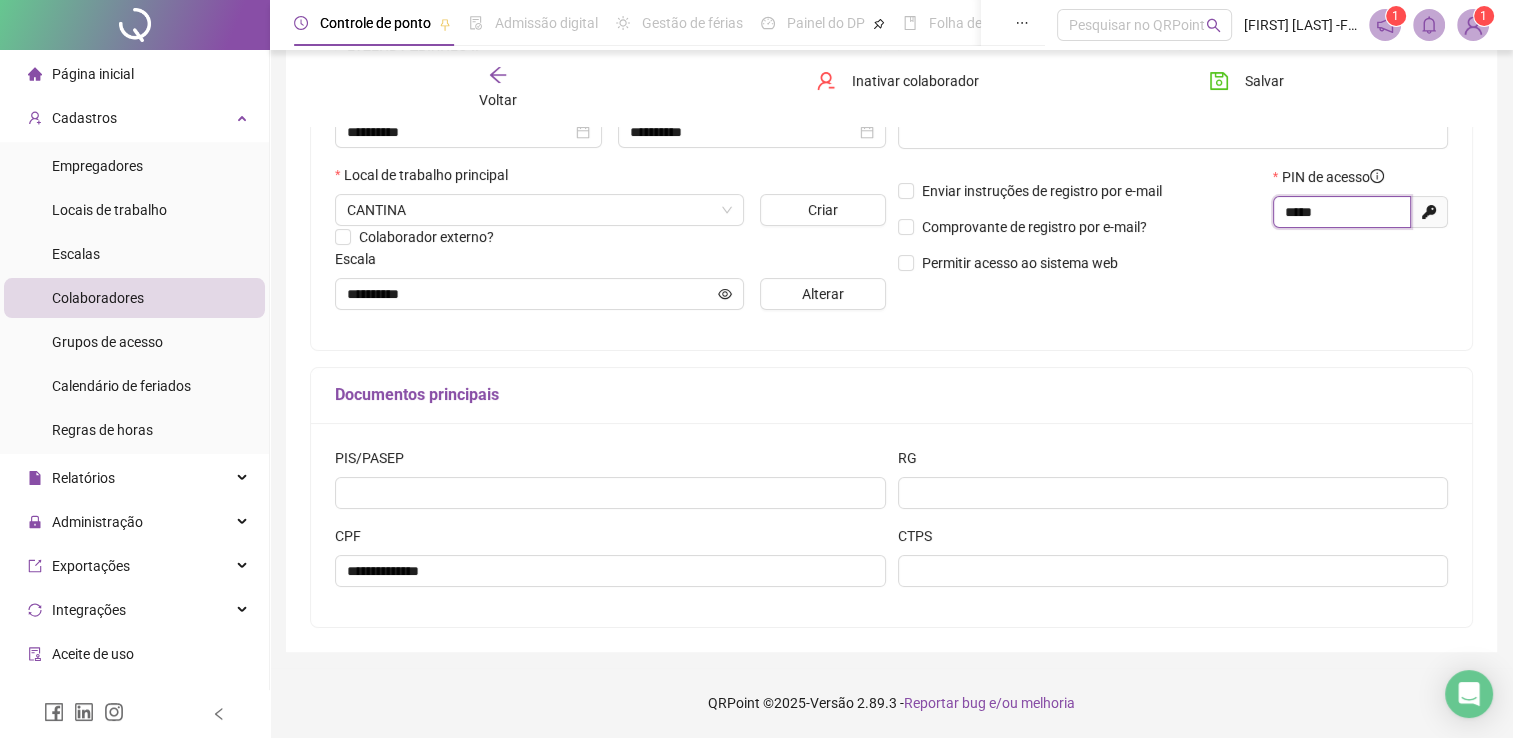 drag, startPoint x: 1335, startPoint y: 215, endPoint x: 1181, endPoint y: 254, distance: 158.86157 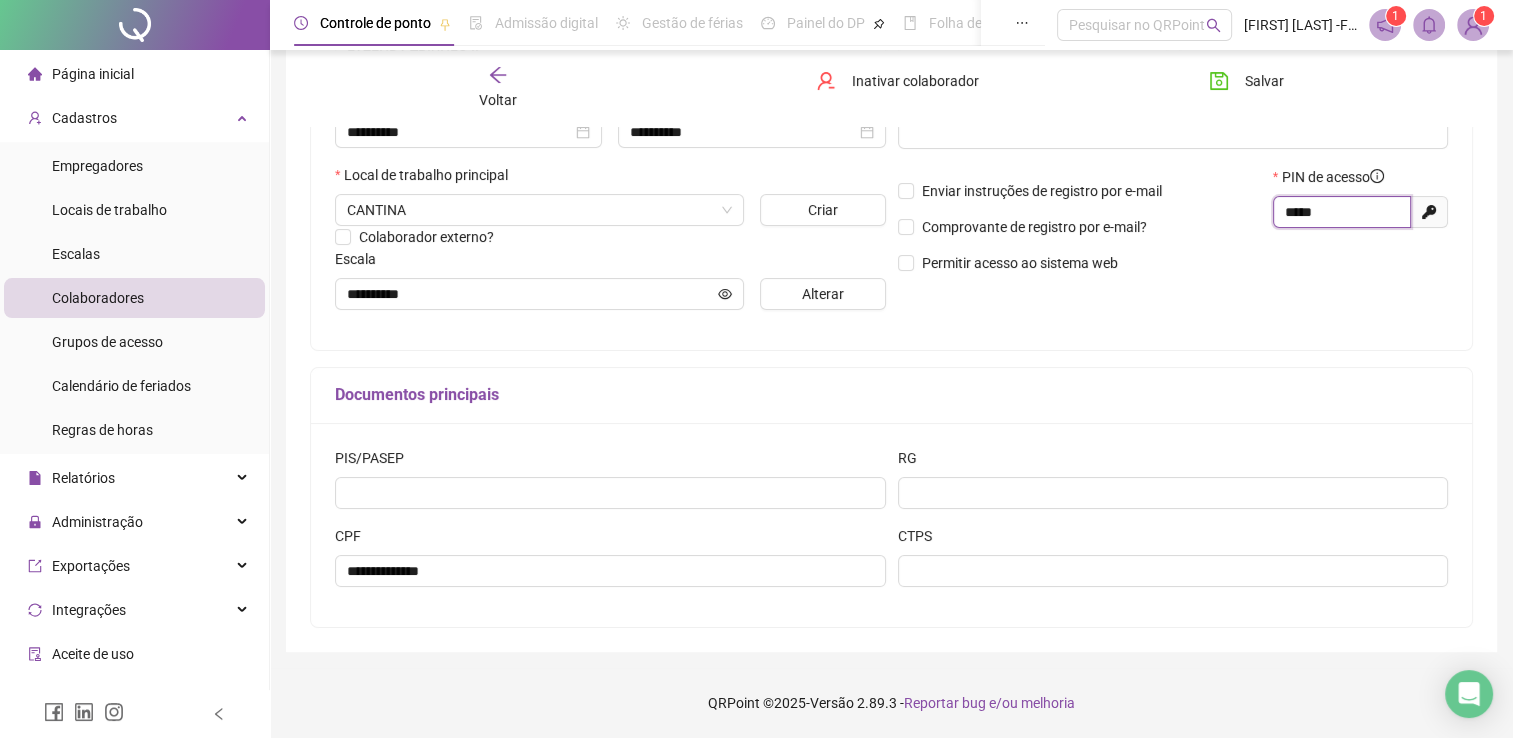 type on "*****" 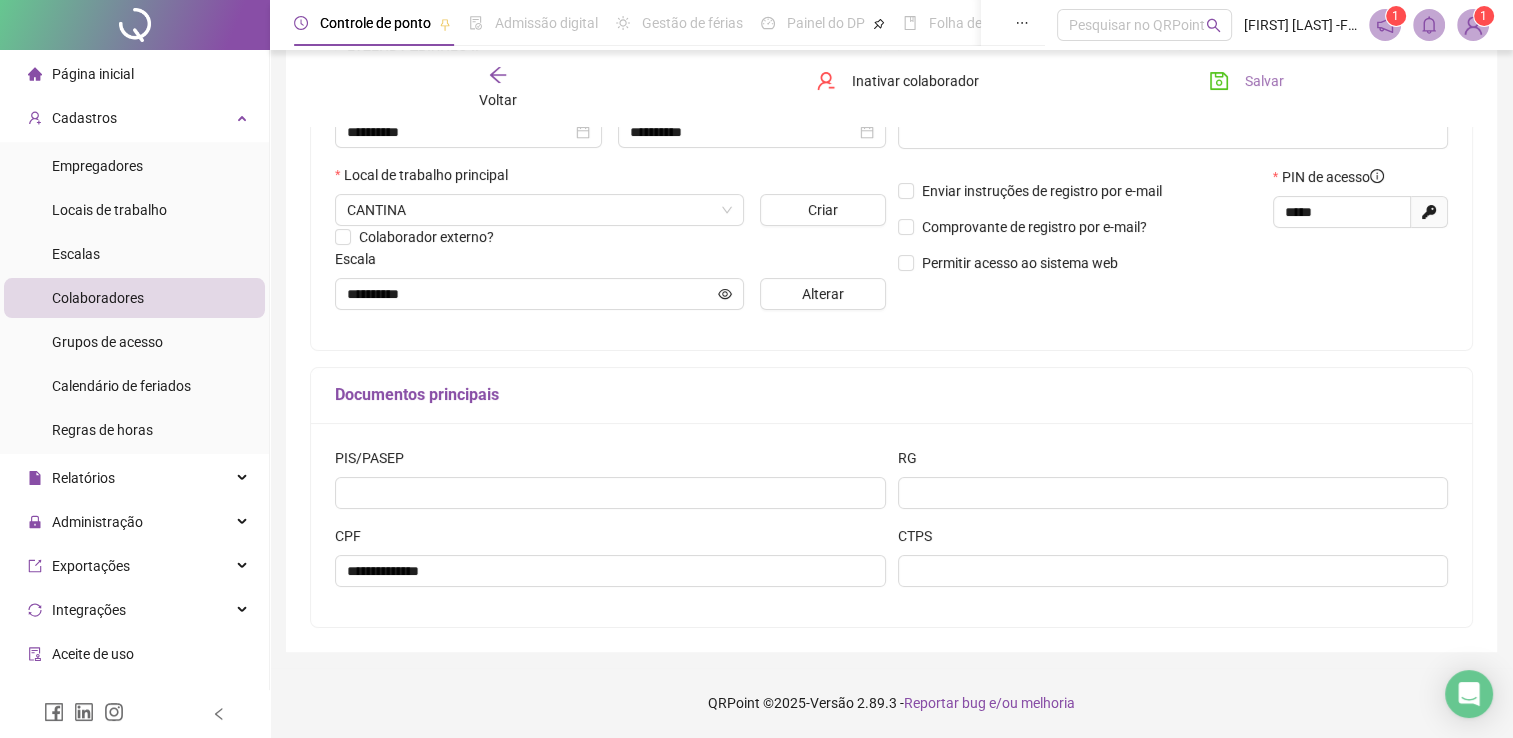 click on "Salvar" at bounding box center (1246, 81) 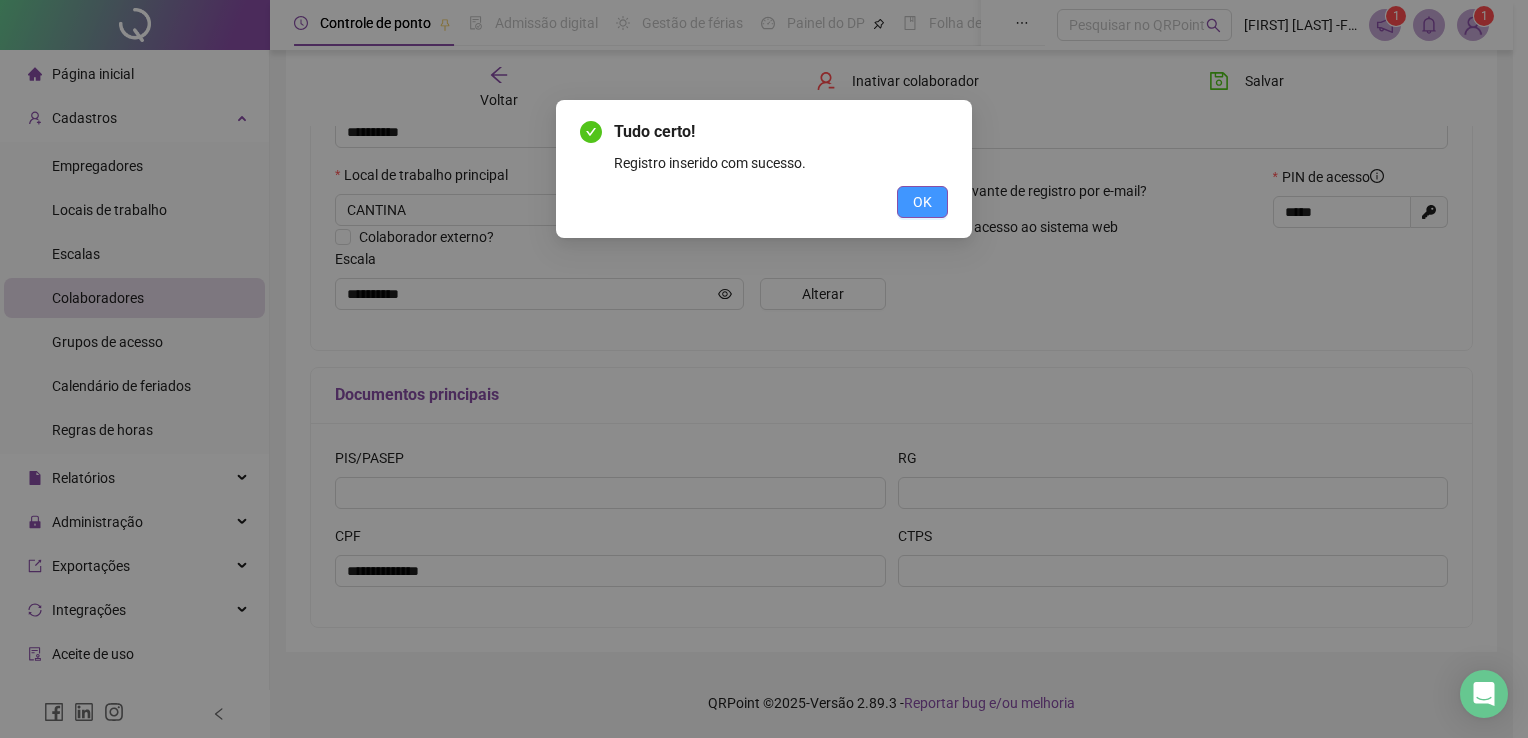 click on "OK" at bounding box center [922, 202] 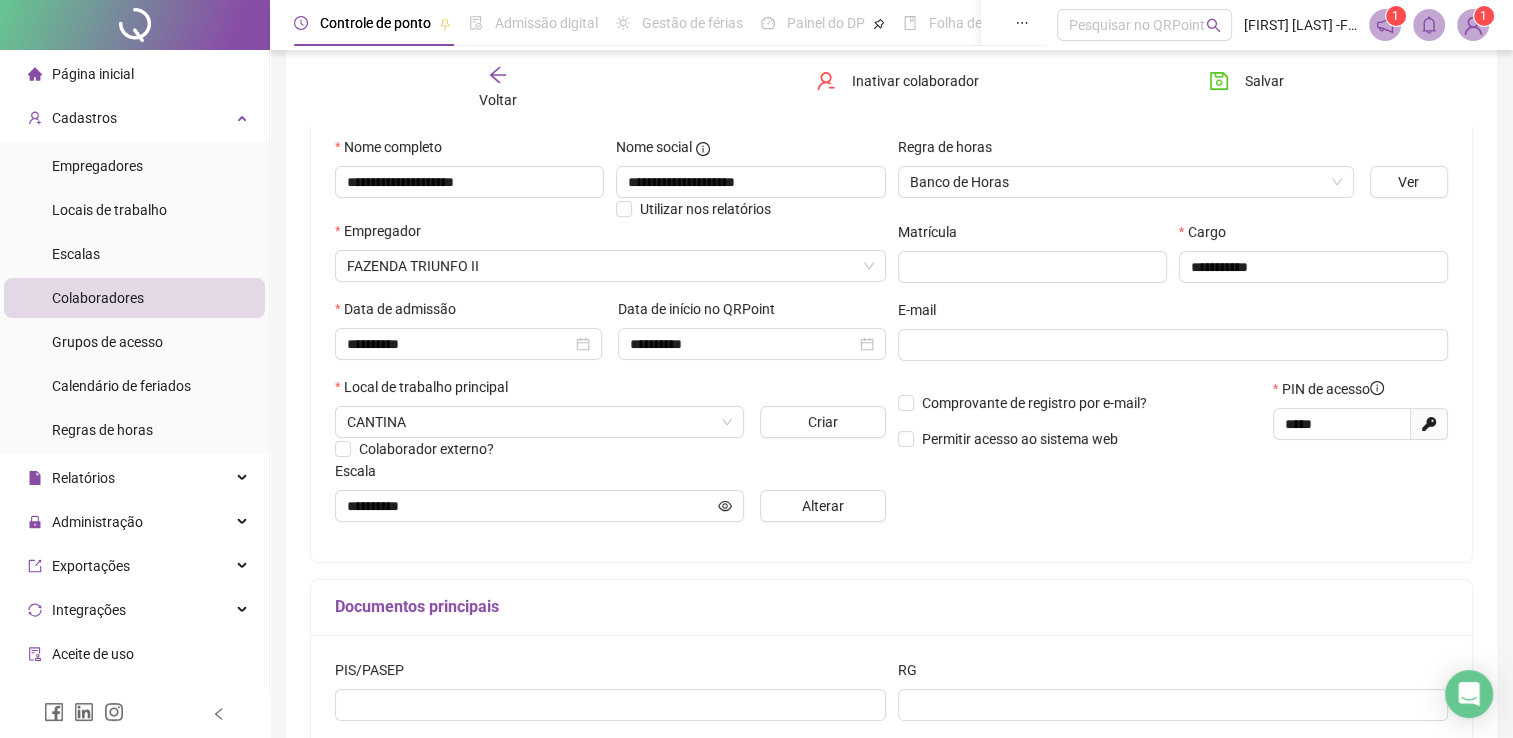 scroll, scrollTop: 186, scrollLeft: 0, axis: vertical 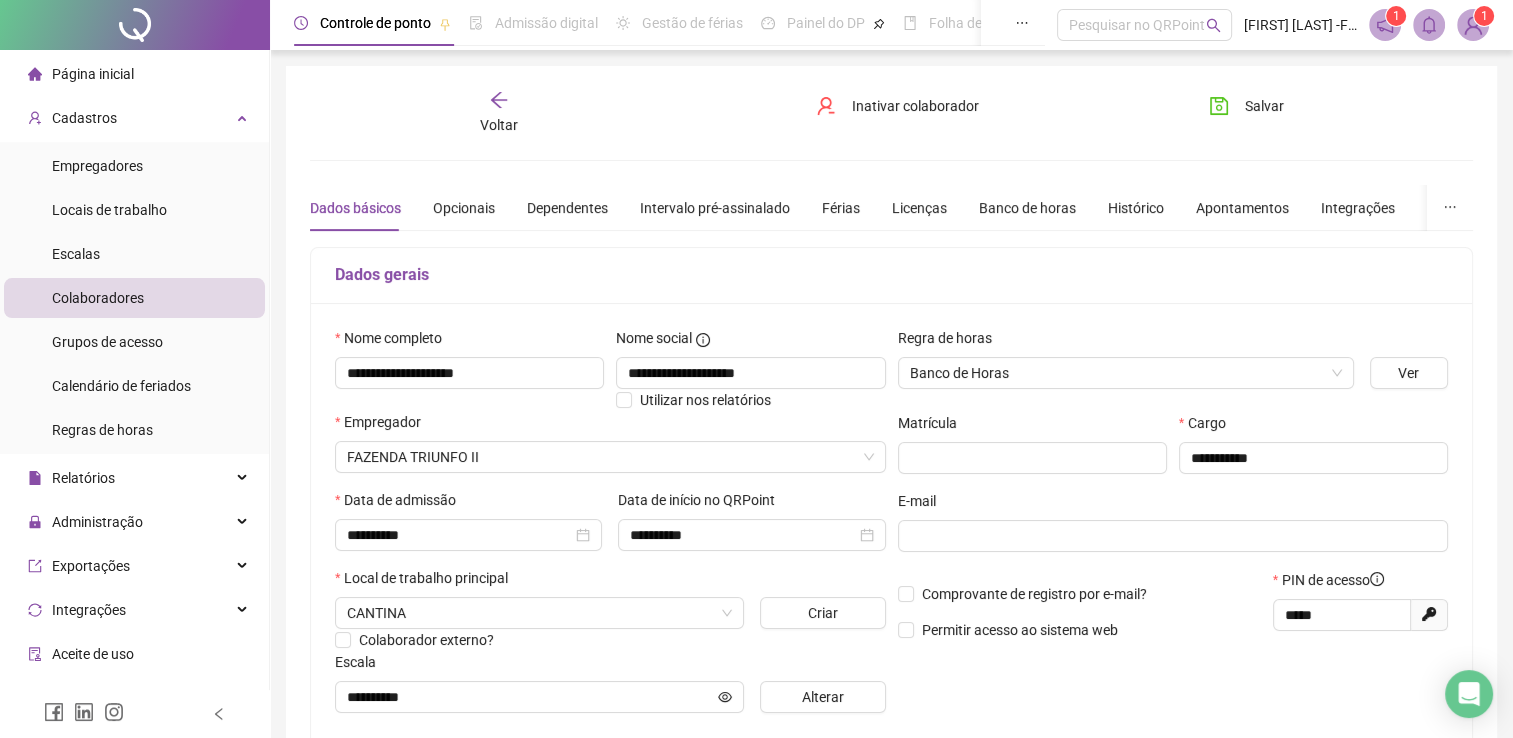click 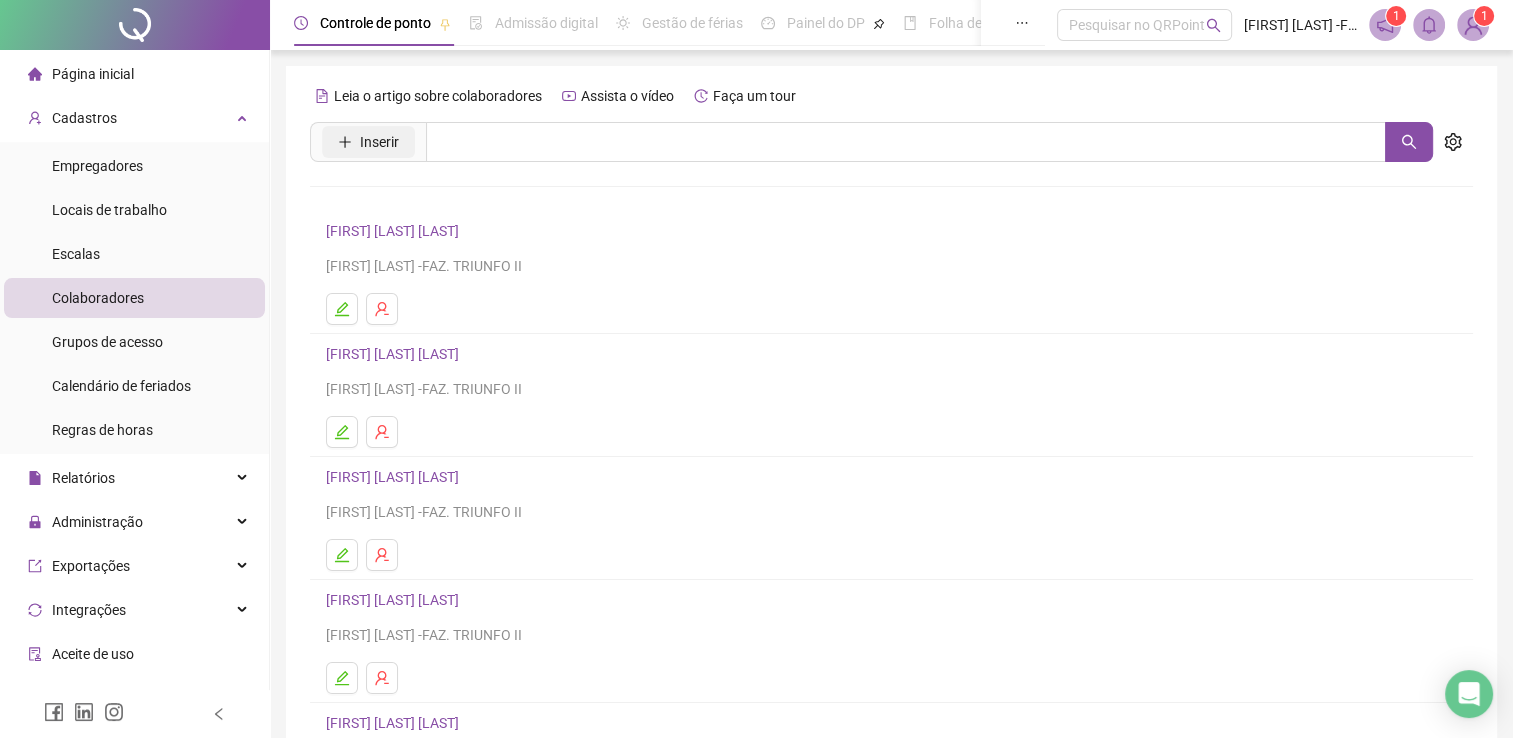 click on "Inserir" at bounding box center [368, 142] 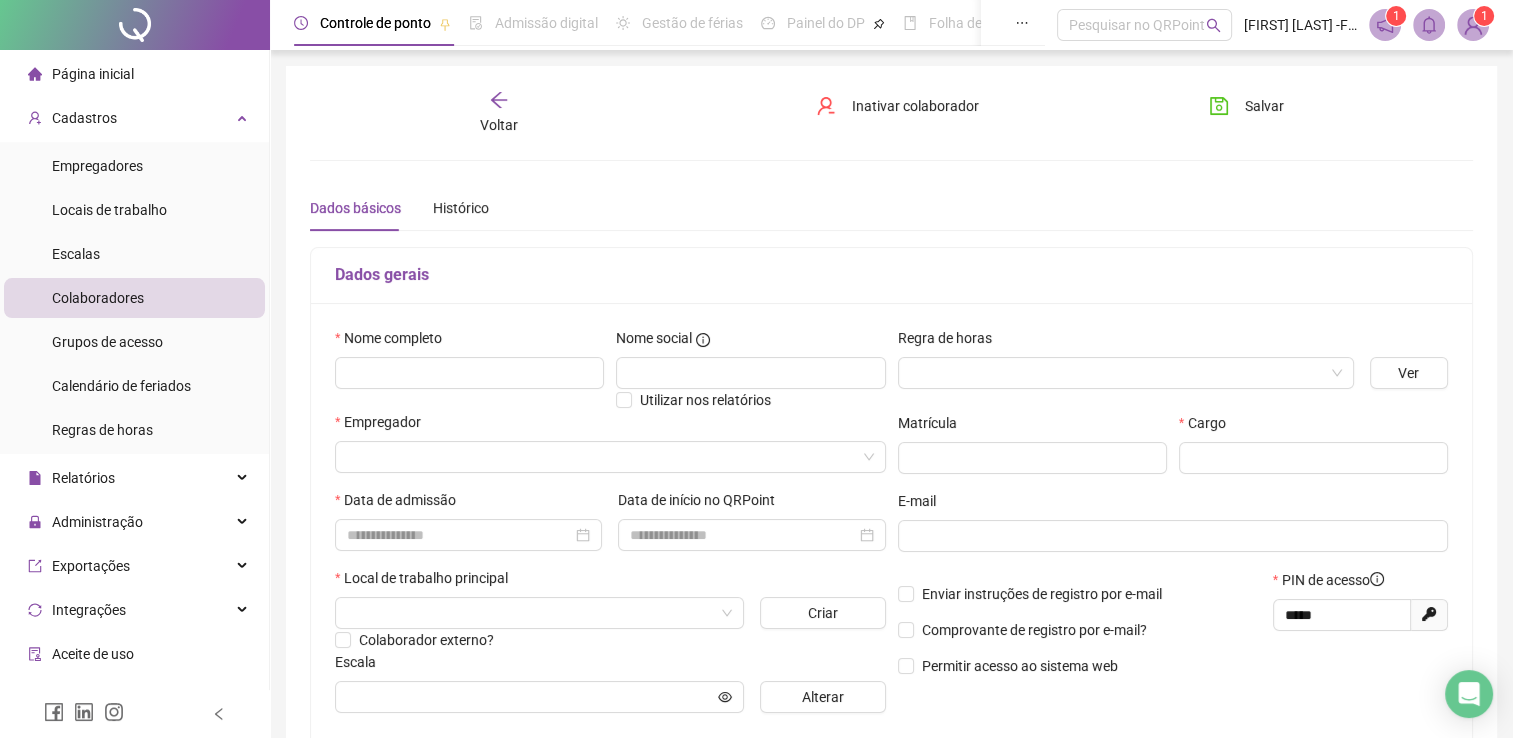 type on "*****" 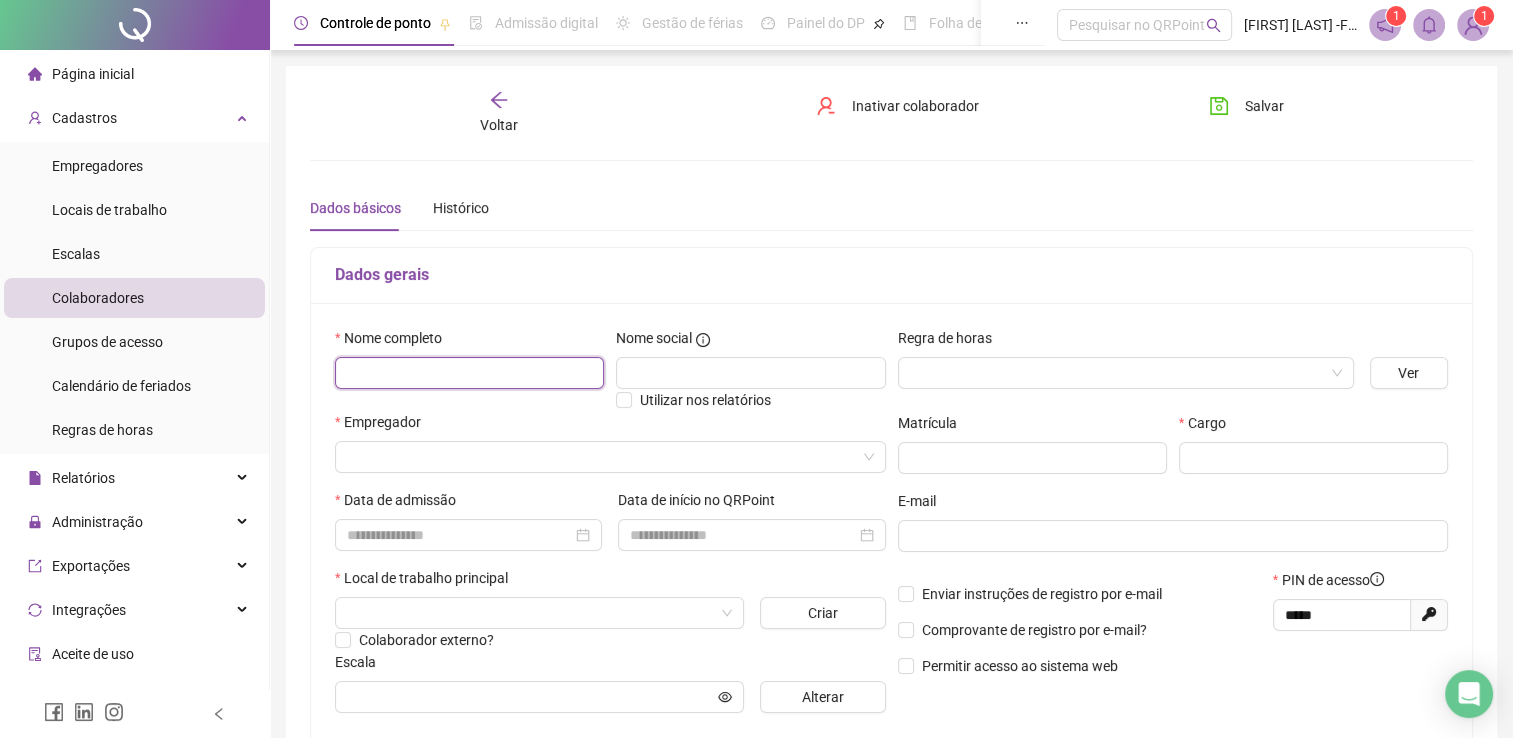 click at bounding box center (469, 373) 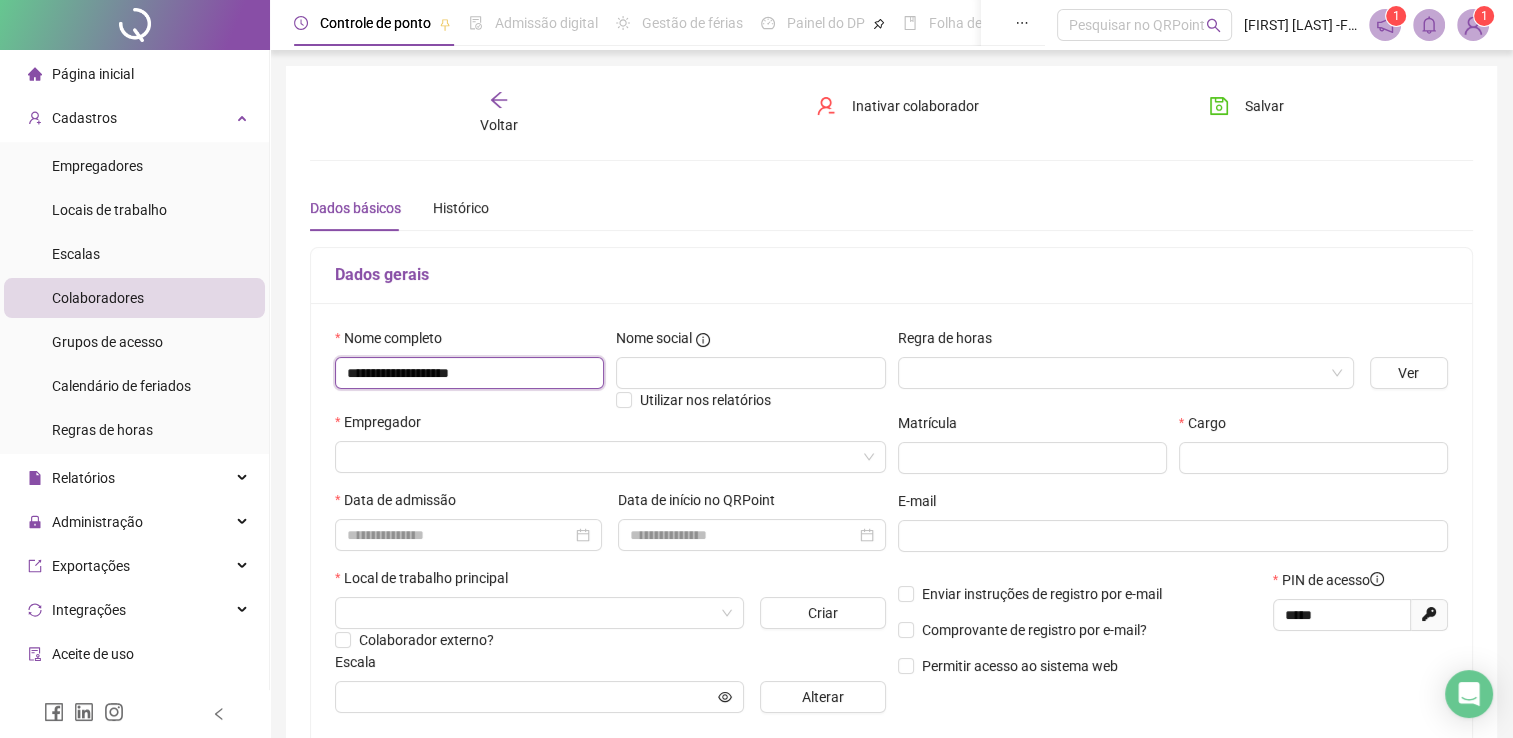 type on "**********" 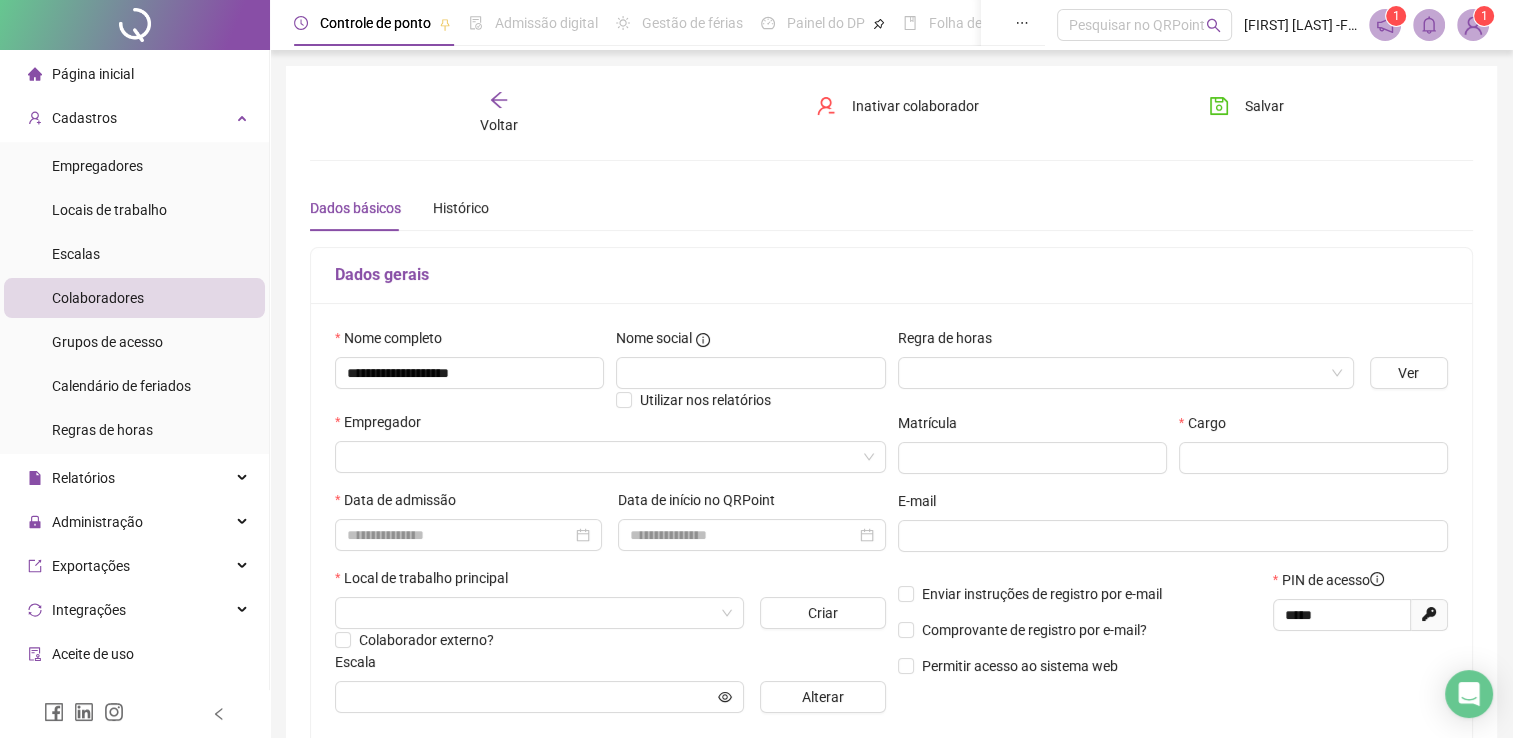 click on "Nome social" at bounding box center (750, 342) 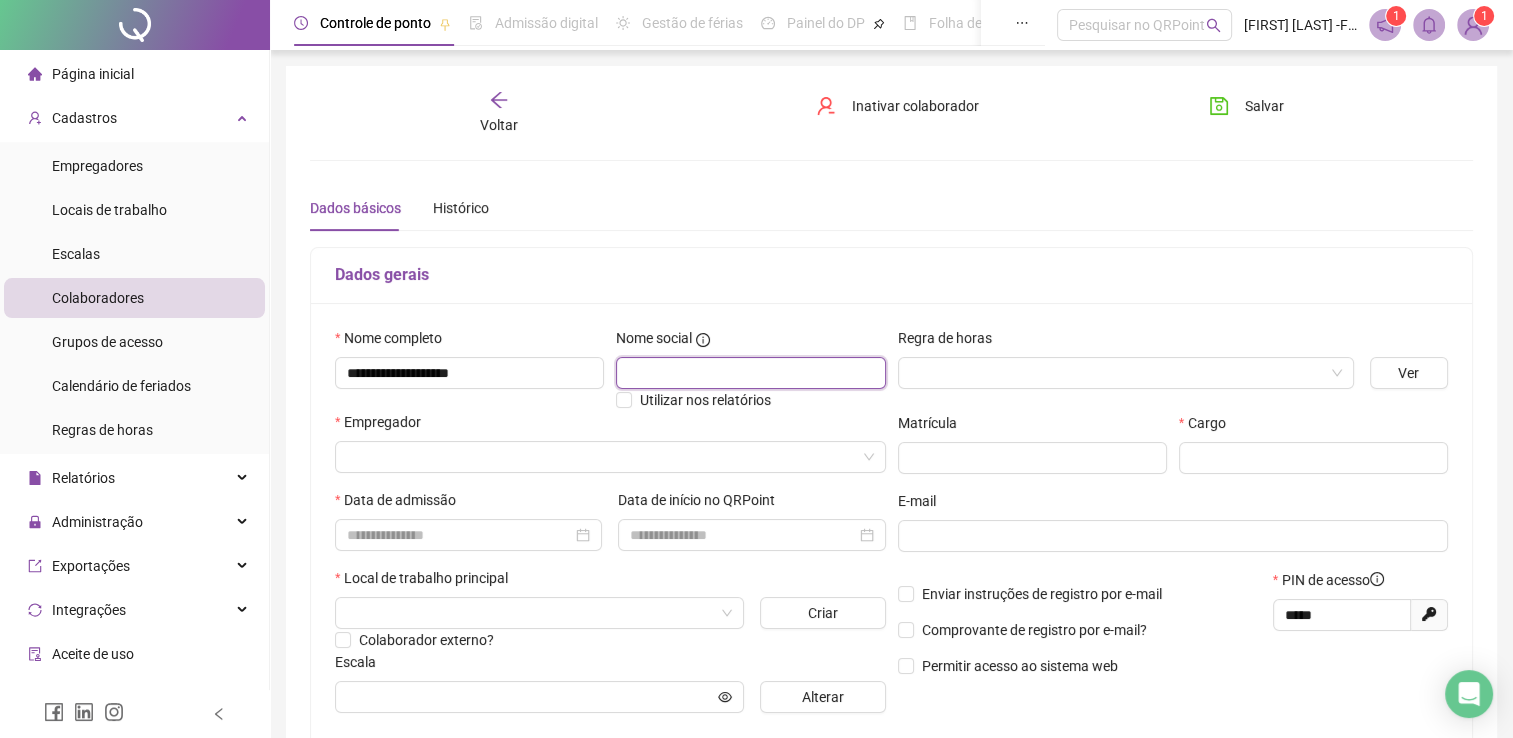 click at bounding box center (750, 373) 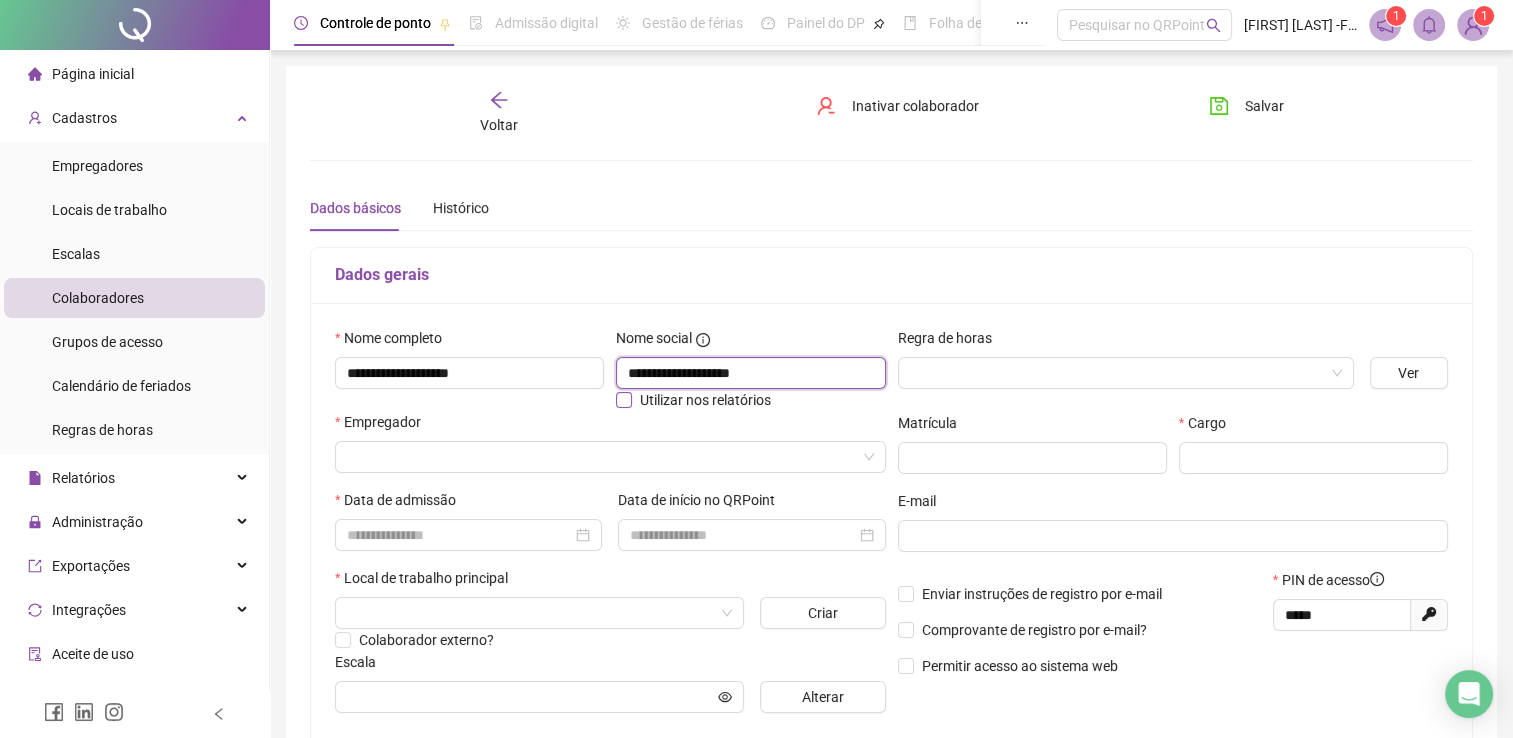 type on "**********" 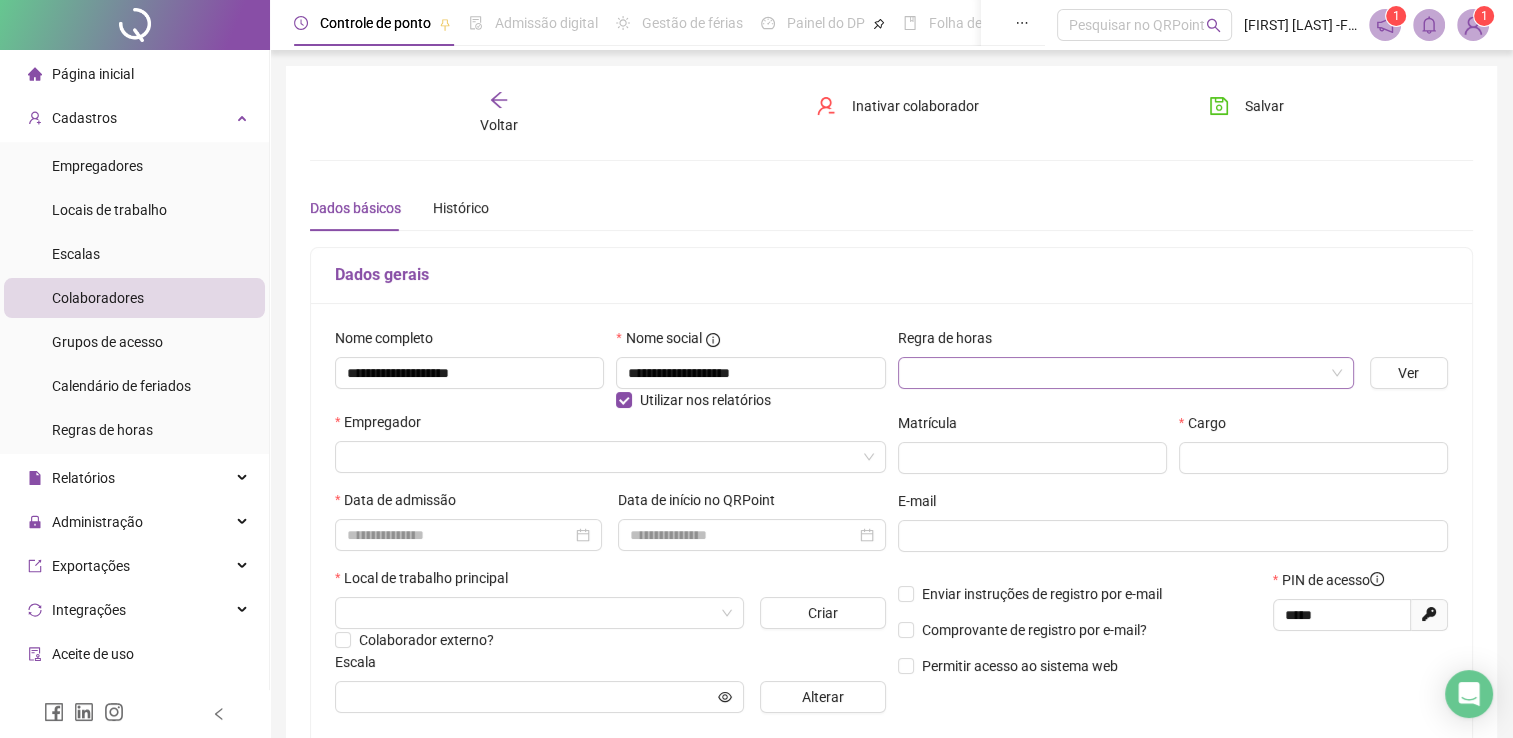 click at bounding box center (1117, 373) 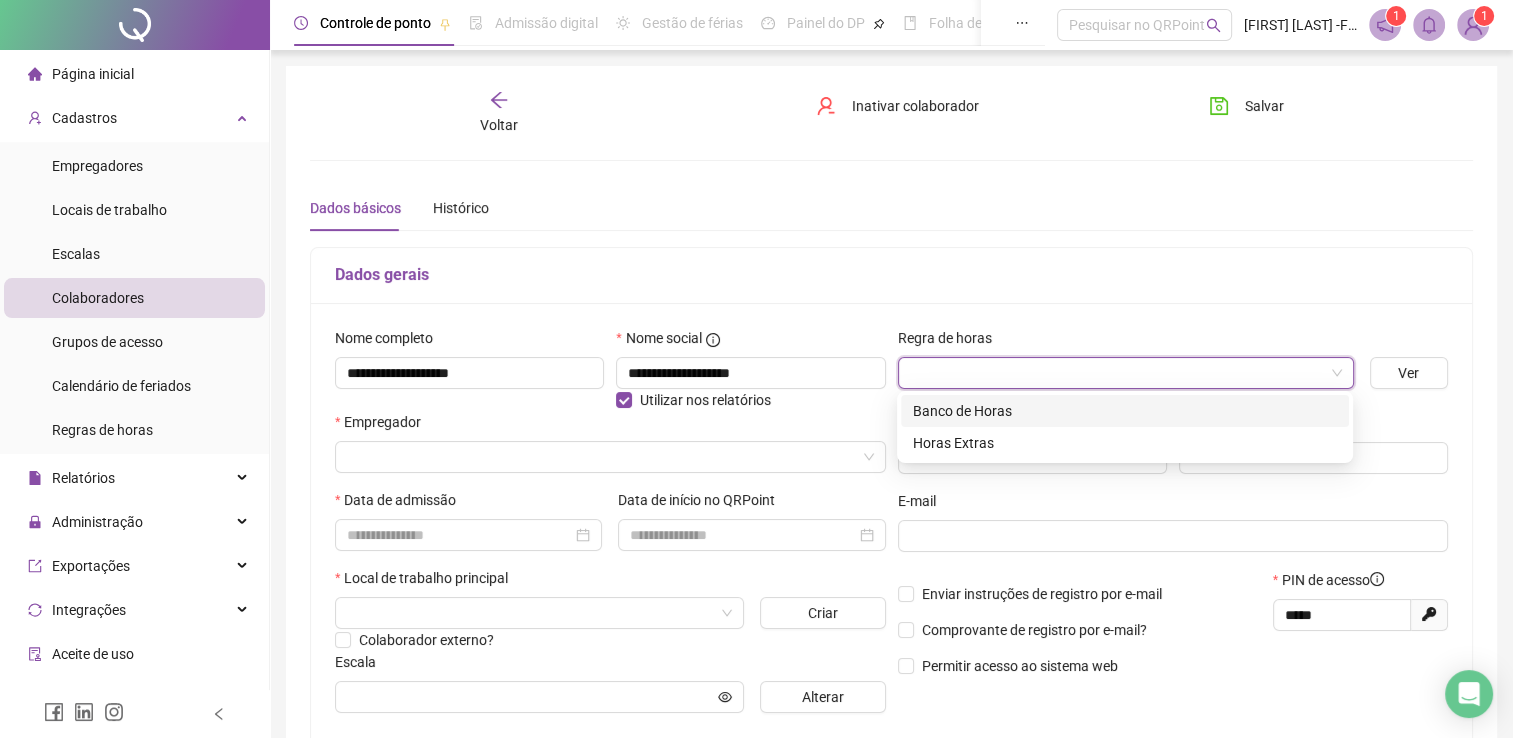 click on "Banco de Horas" at bounding box center (1125, 411) 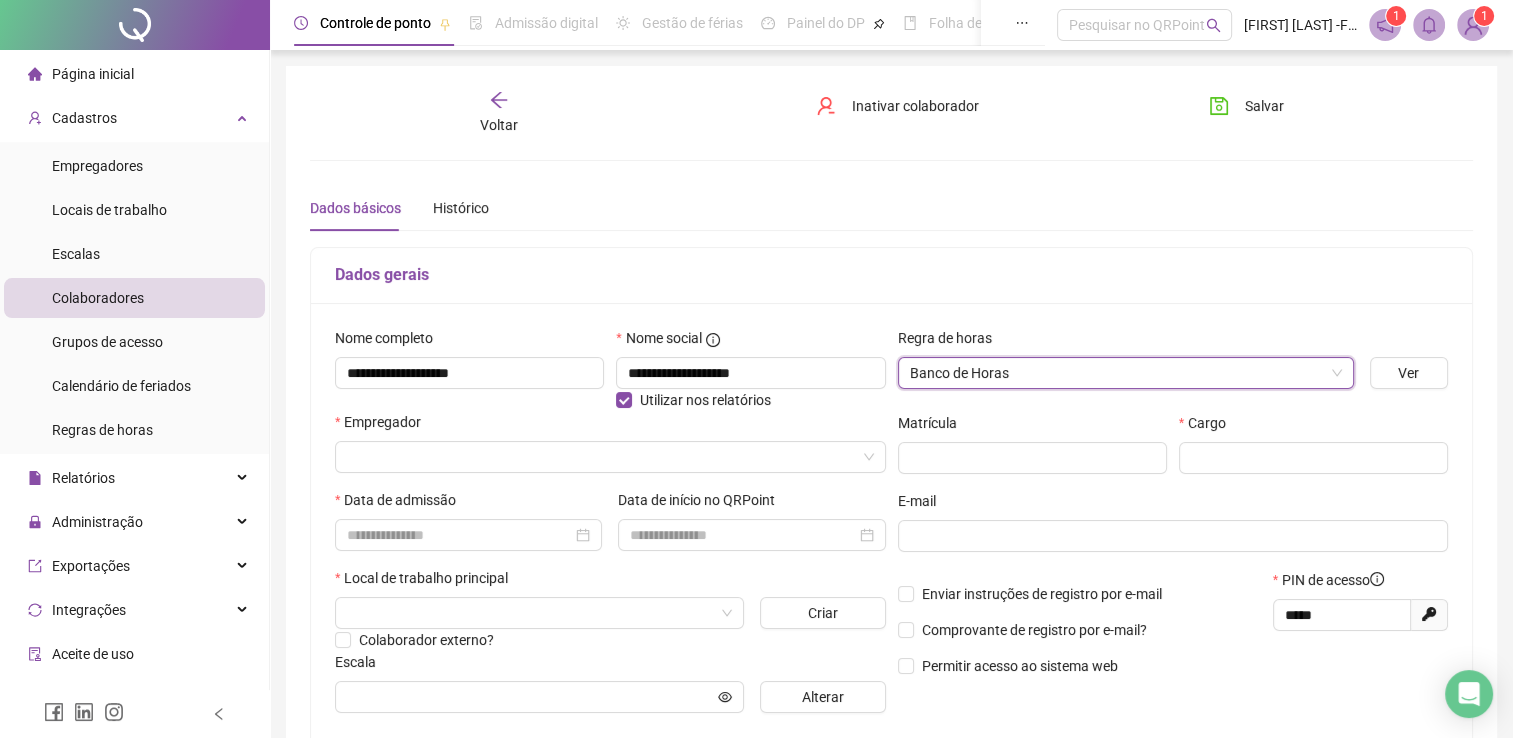 click on "Empregador" at bounding box center (610, 426) 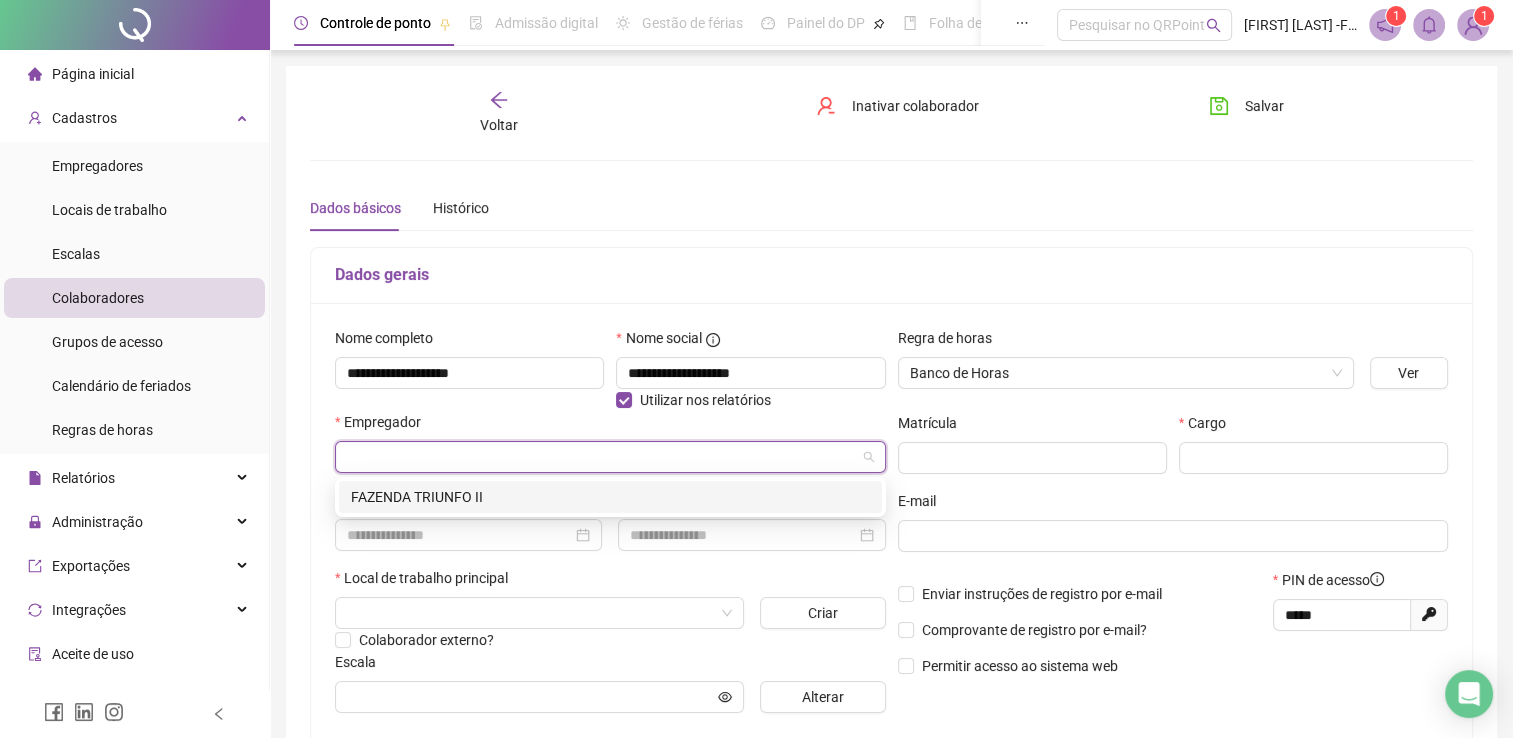 click at bounding box center [601, 457] 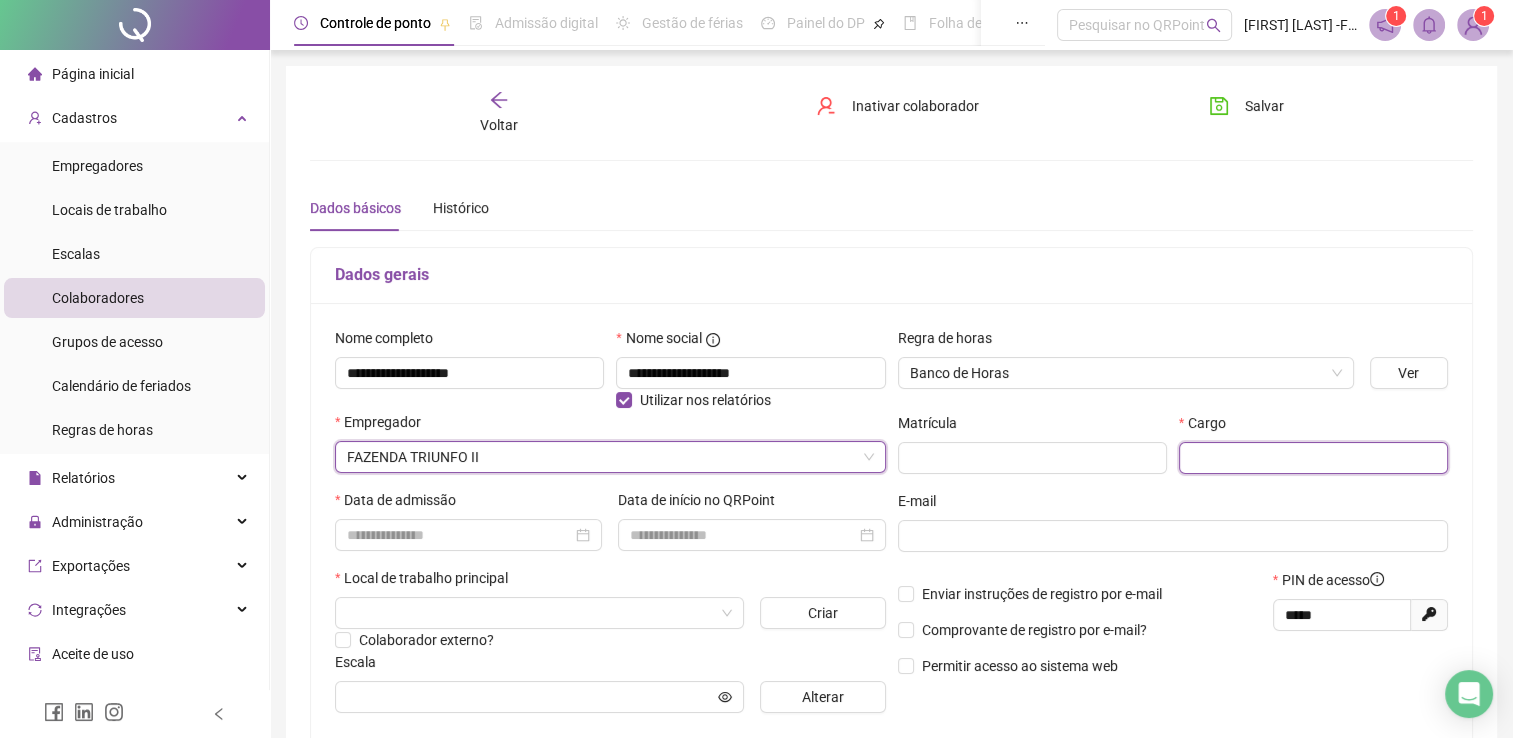 click at bounding box center (1313, 458) 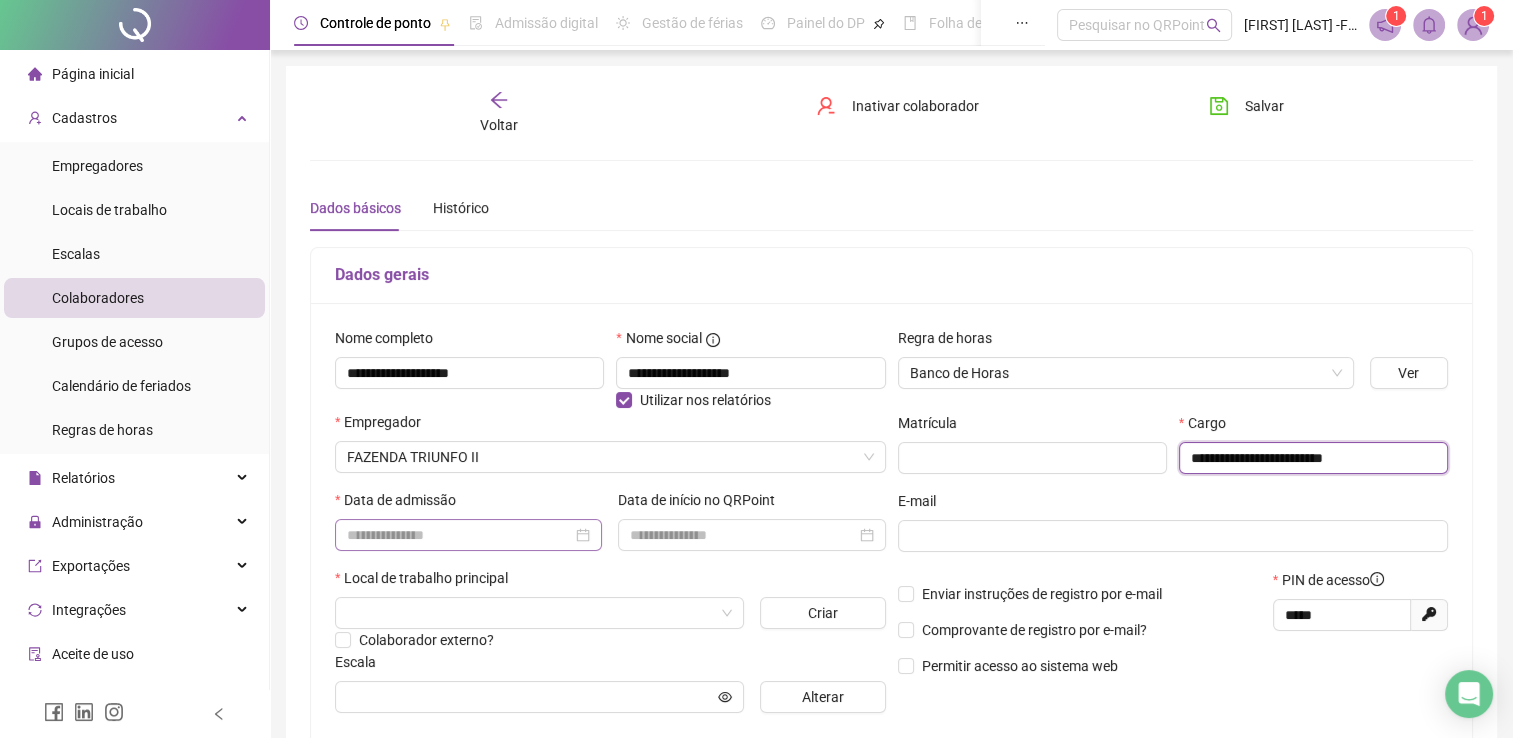 type on "**********" 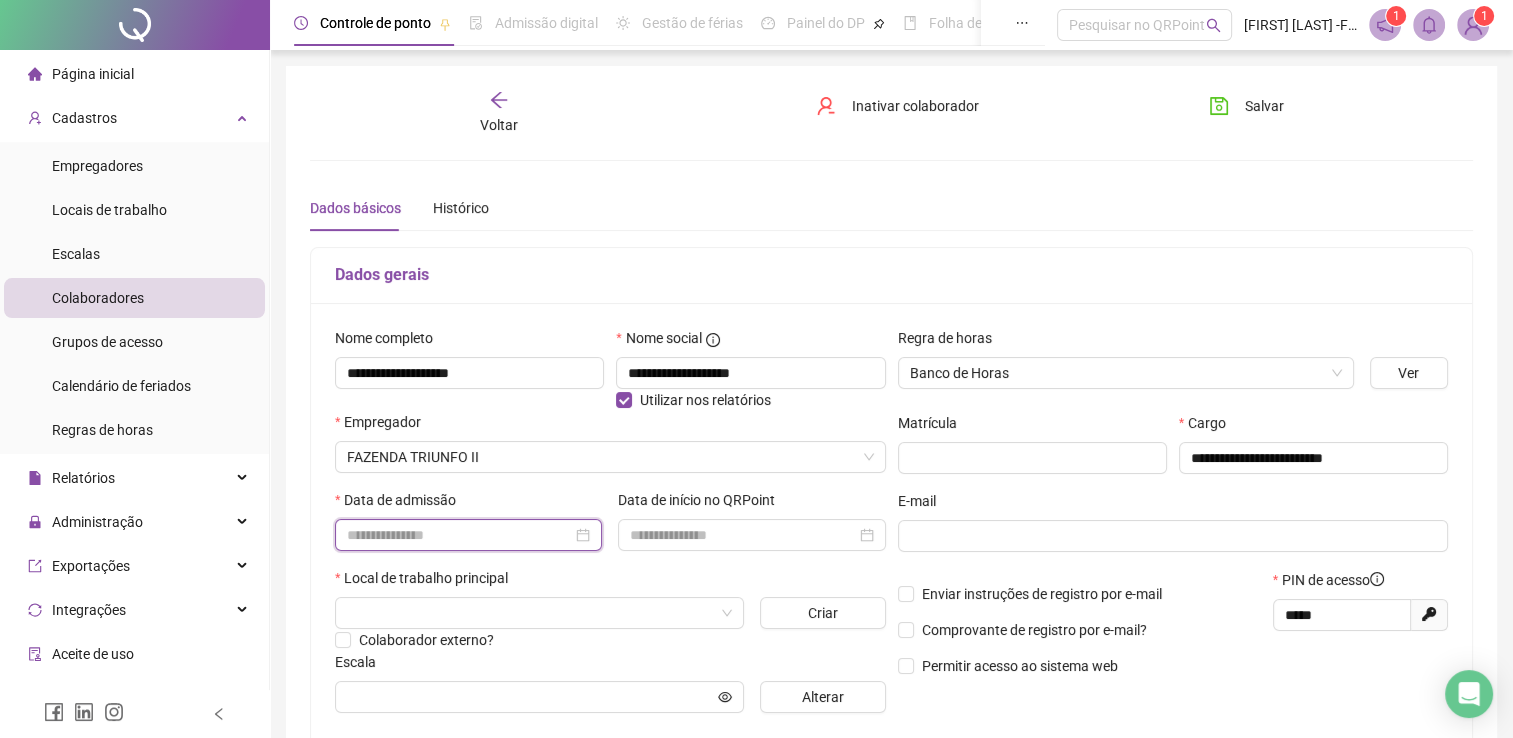 click at bounding box center (459, 535) 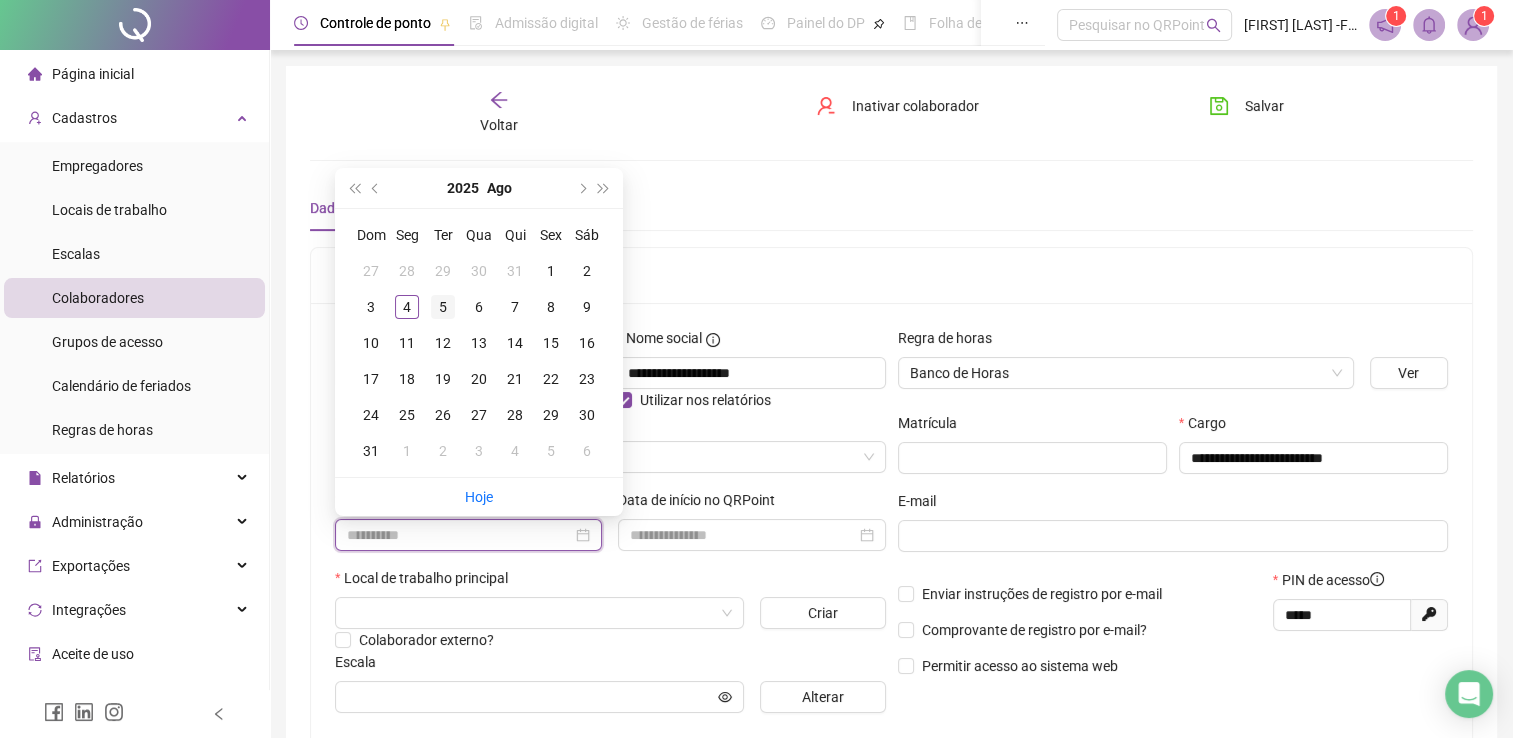 type on "**********" 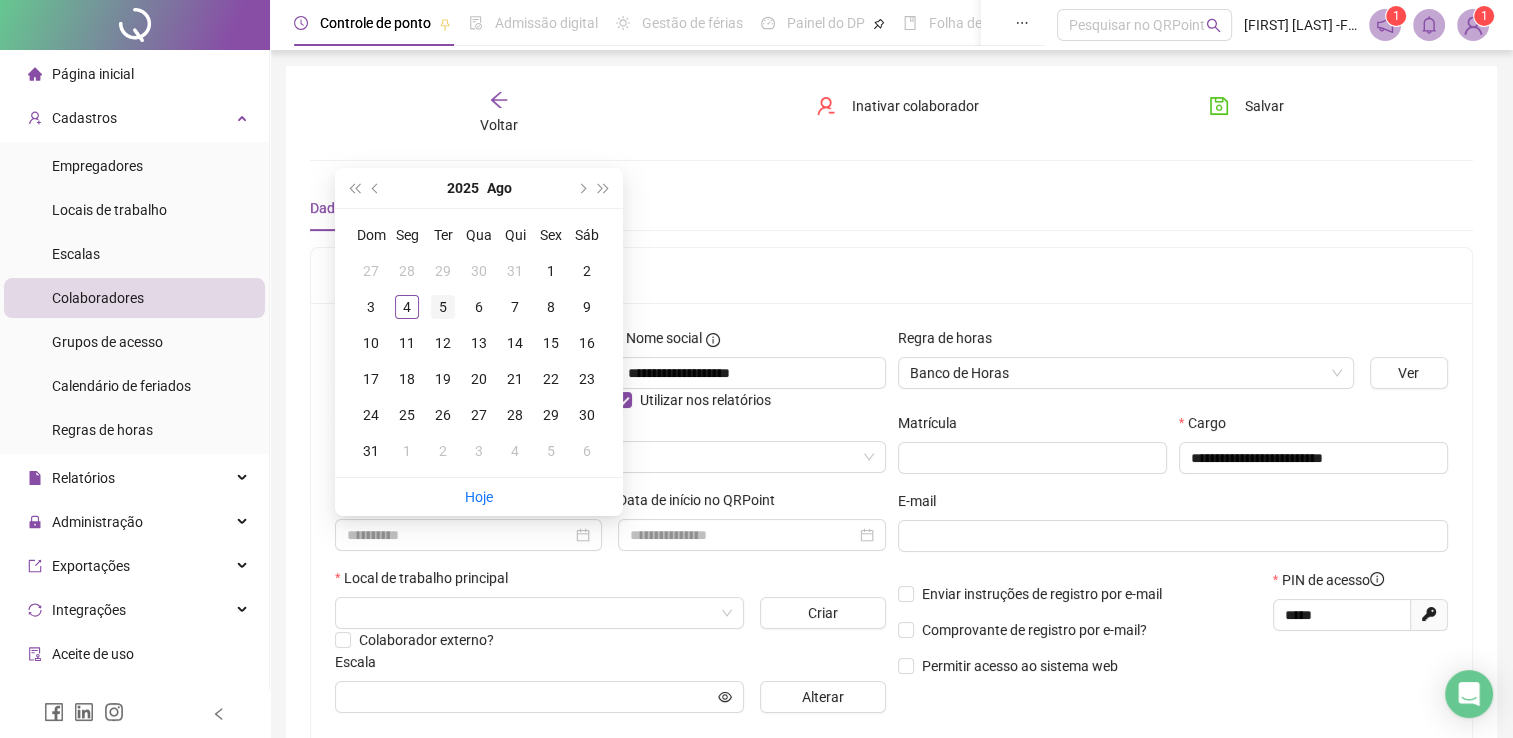 click on "5" at bounding box center (443, 307) 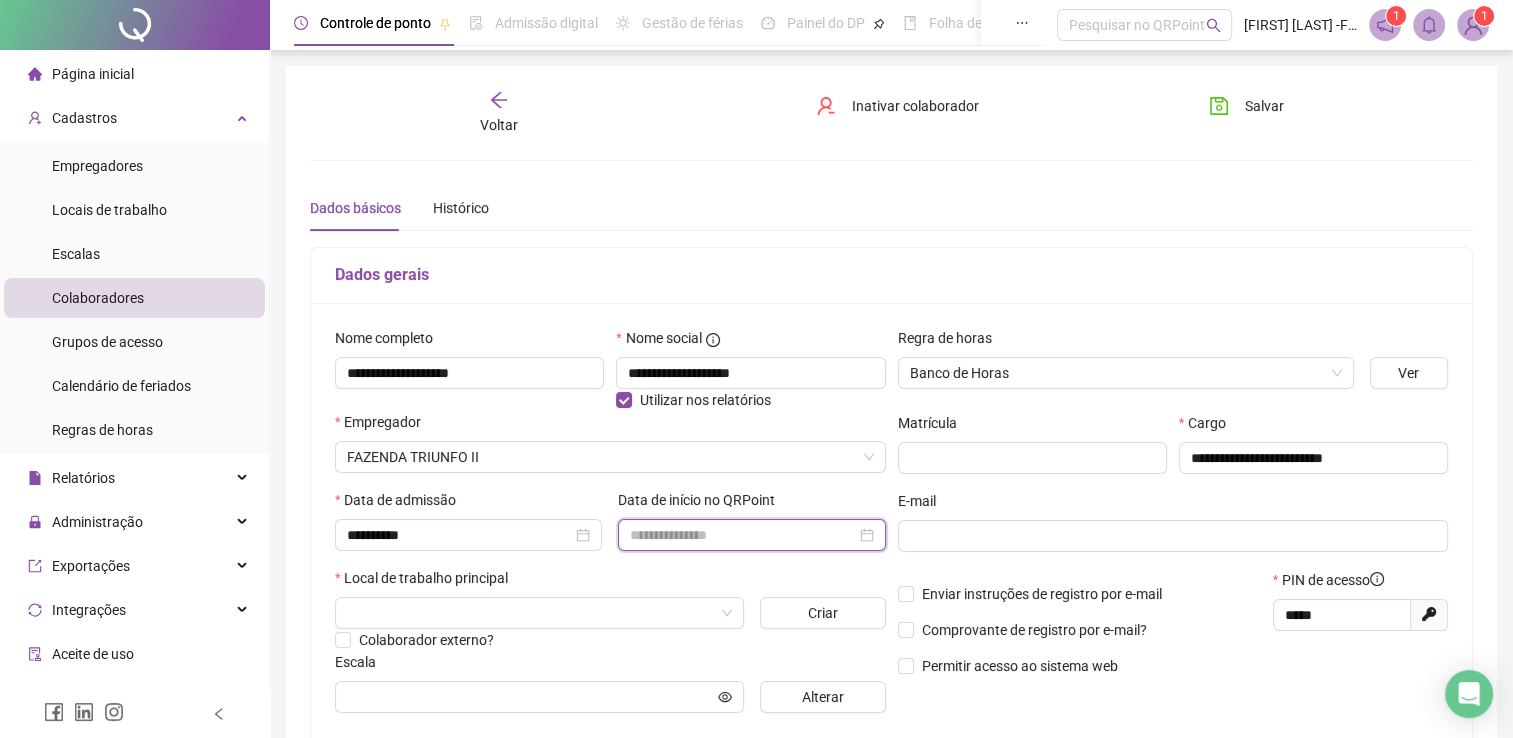 click at bounding box center [742, 535] 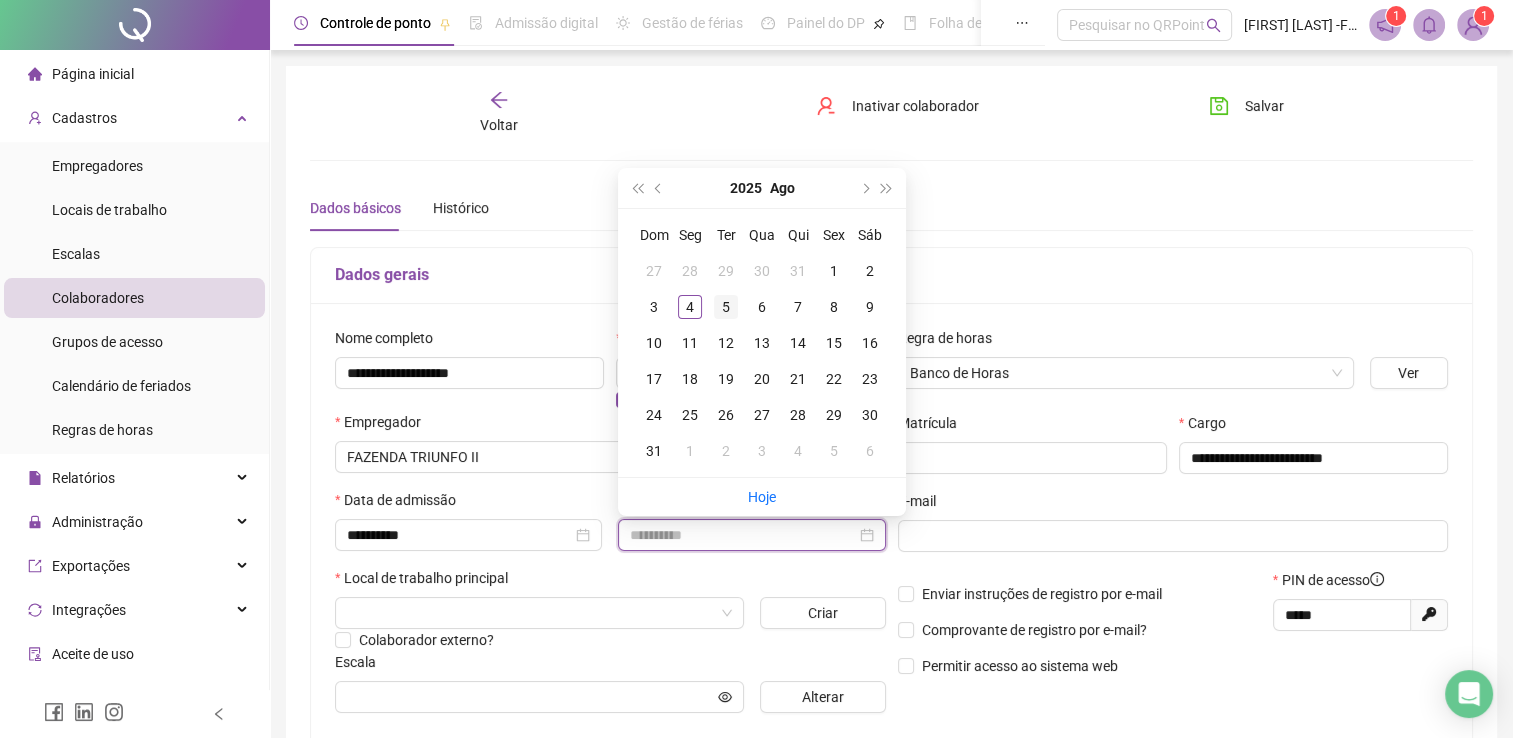 type on "**********" 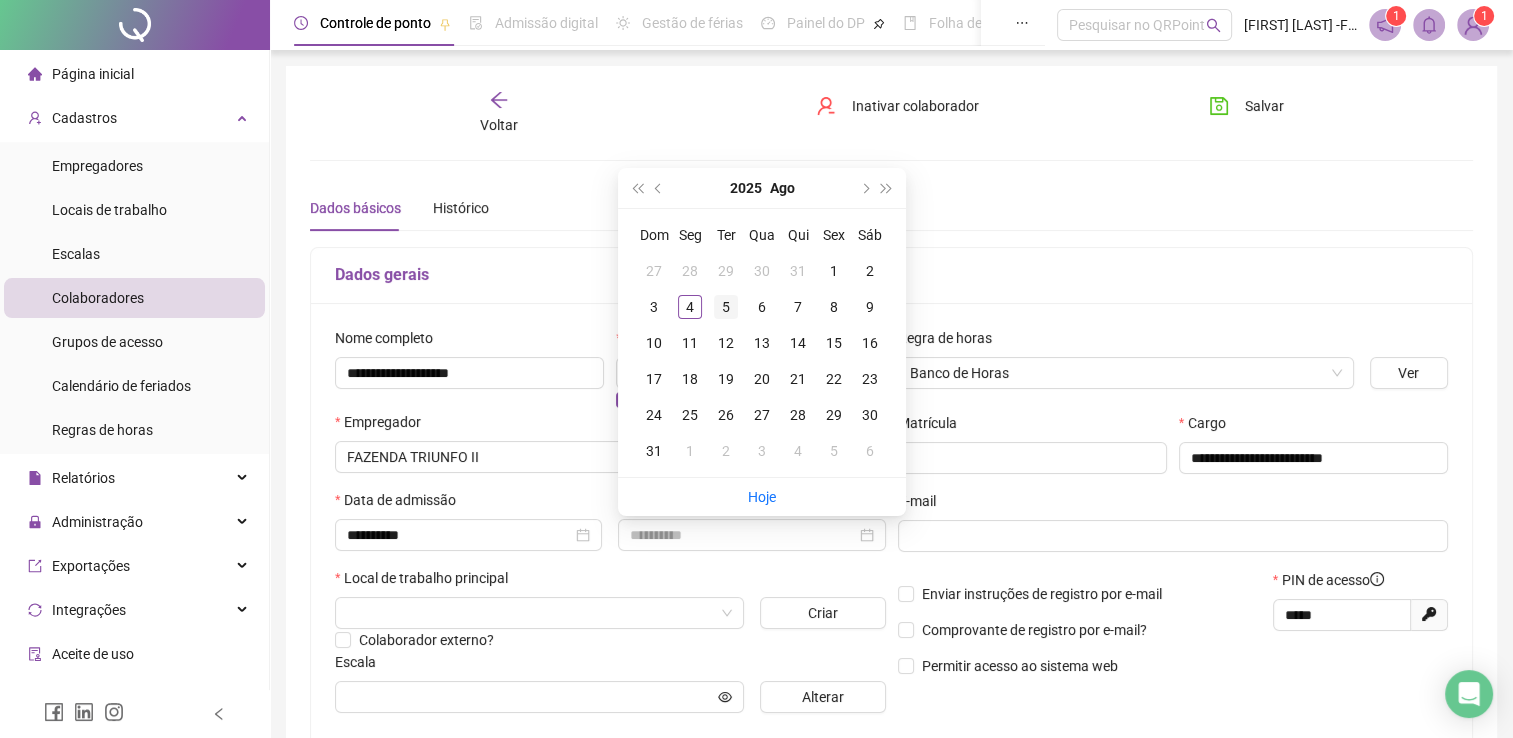 click on "5" at bounding box center (726, 307) 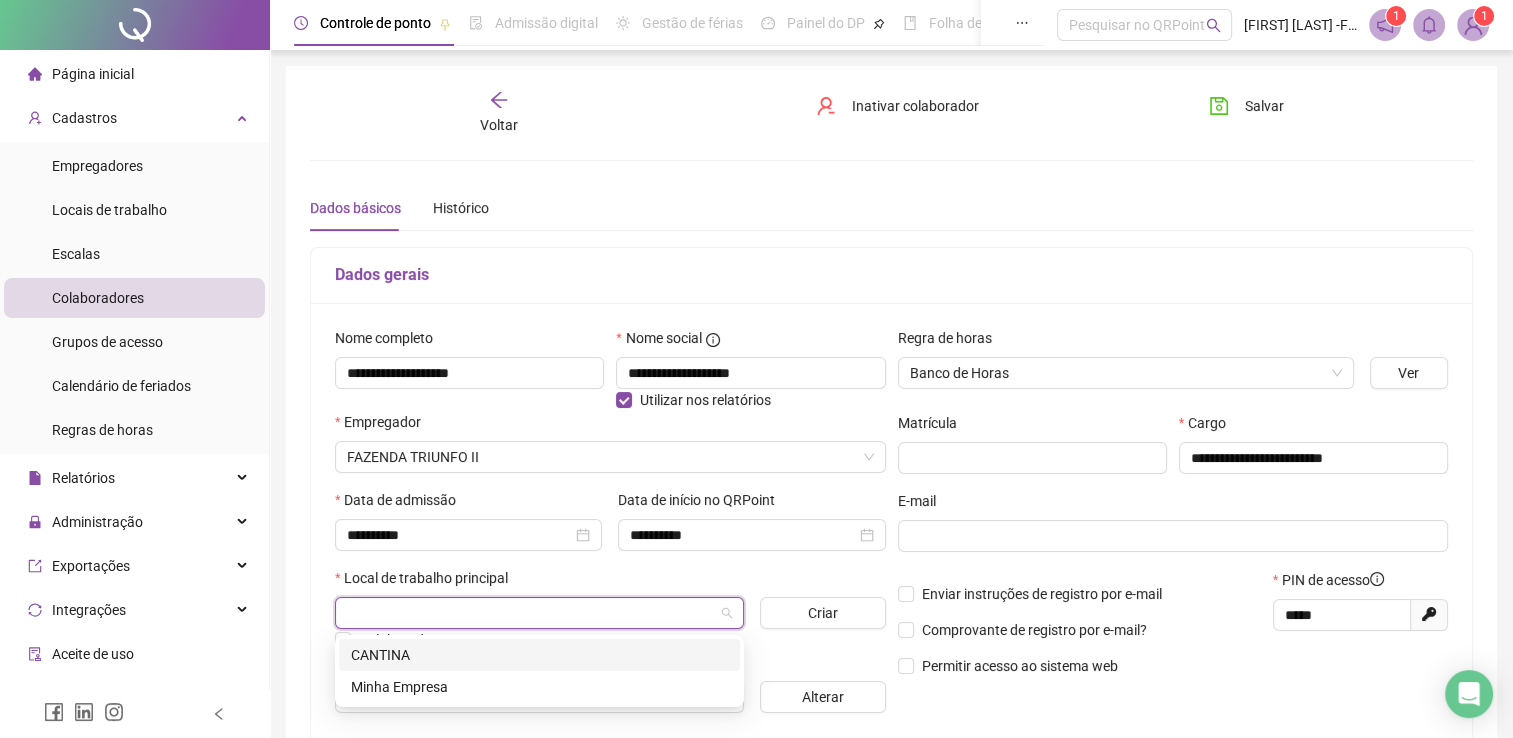click at bounding box center [530, 613] 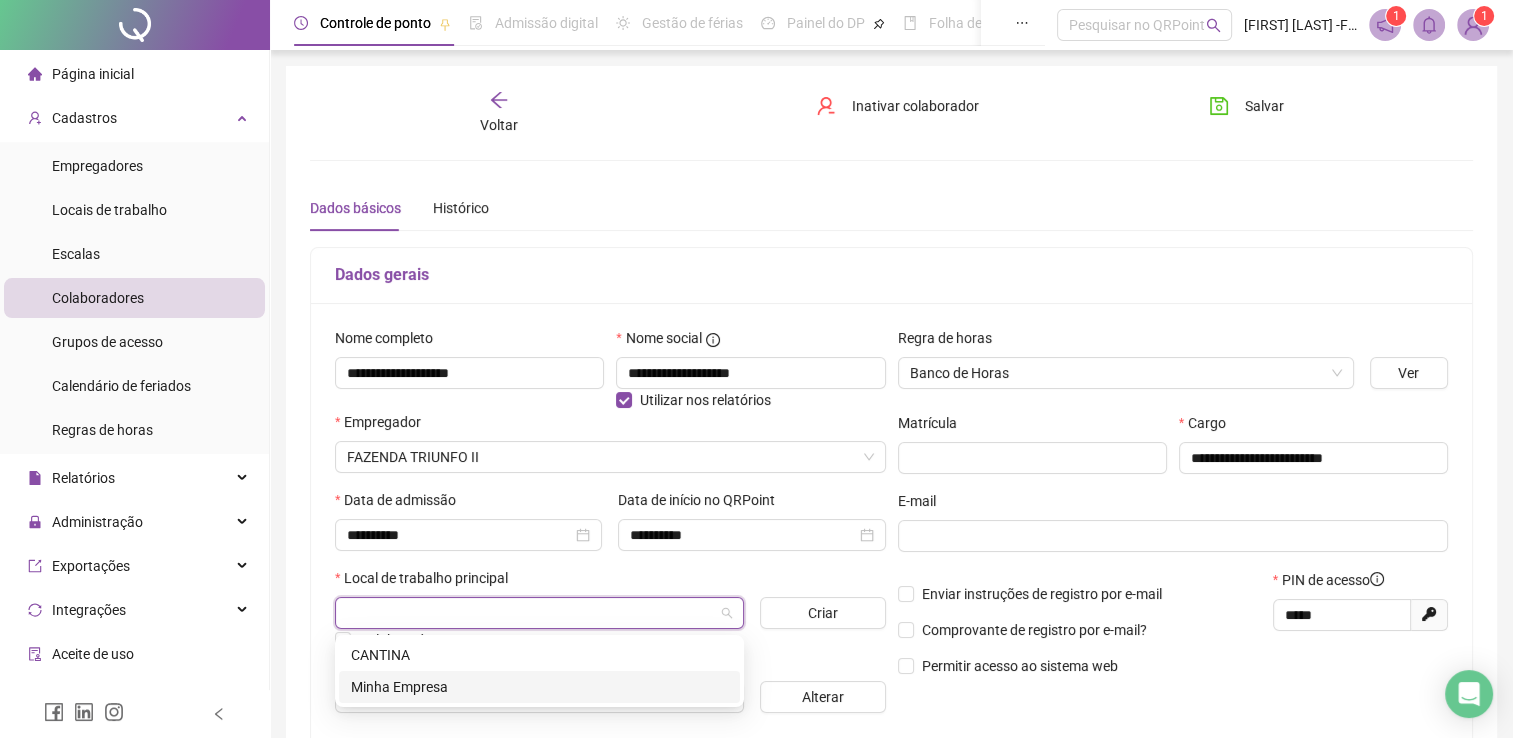 click on "Minha Empresa" at bounding box center (539, 687) 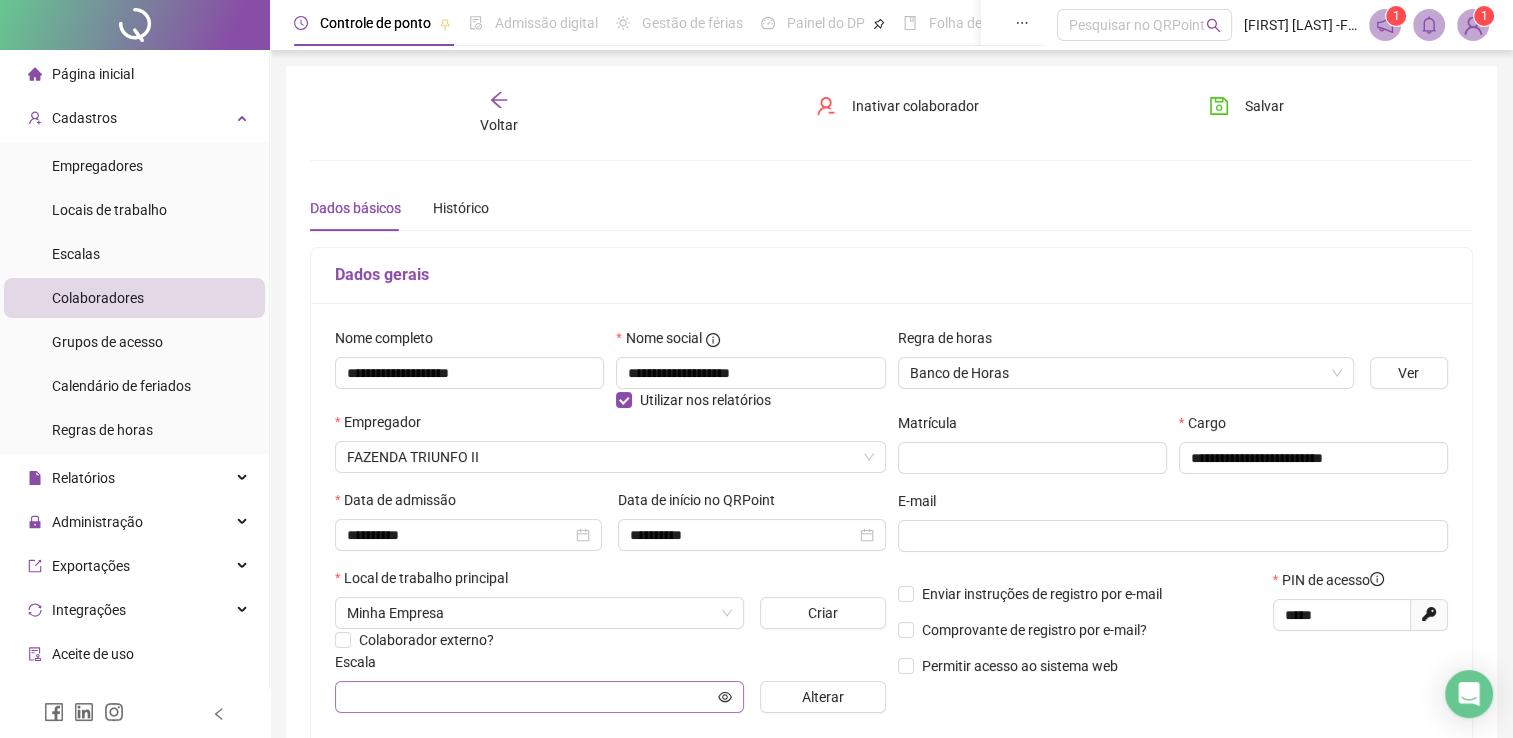 click at bounding box center (539, 697) 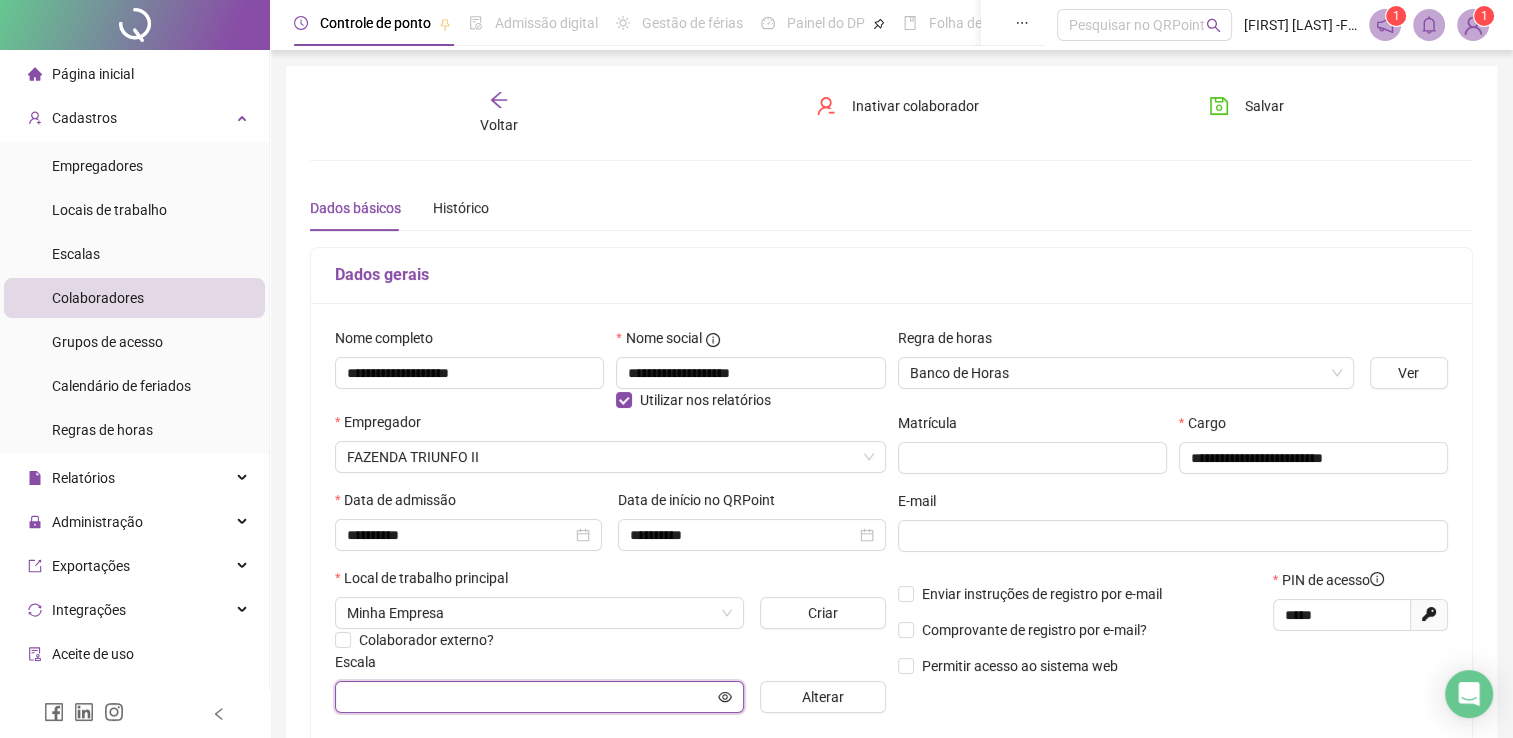 click 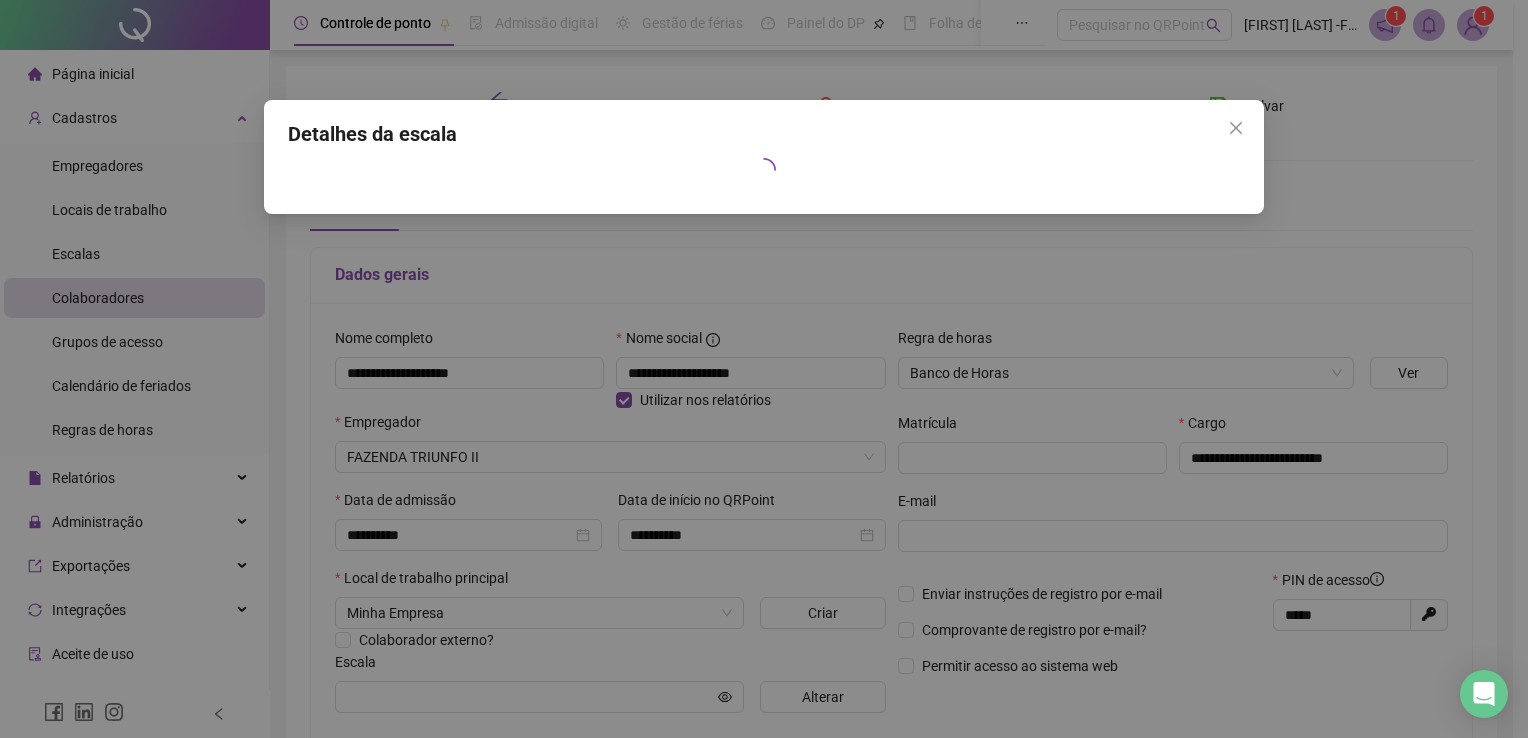 click on "Detalhes da escala" at bounding box center (764, 369) 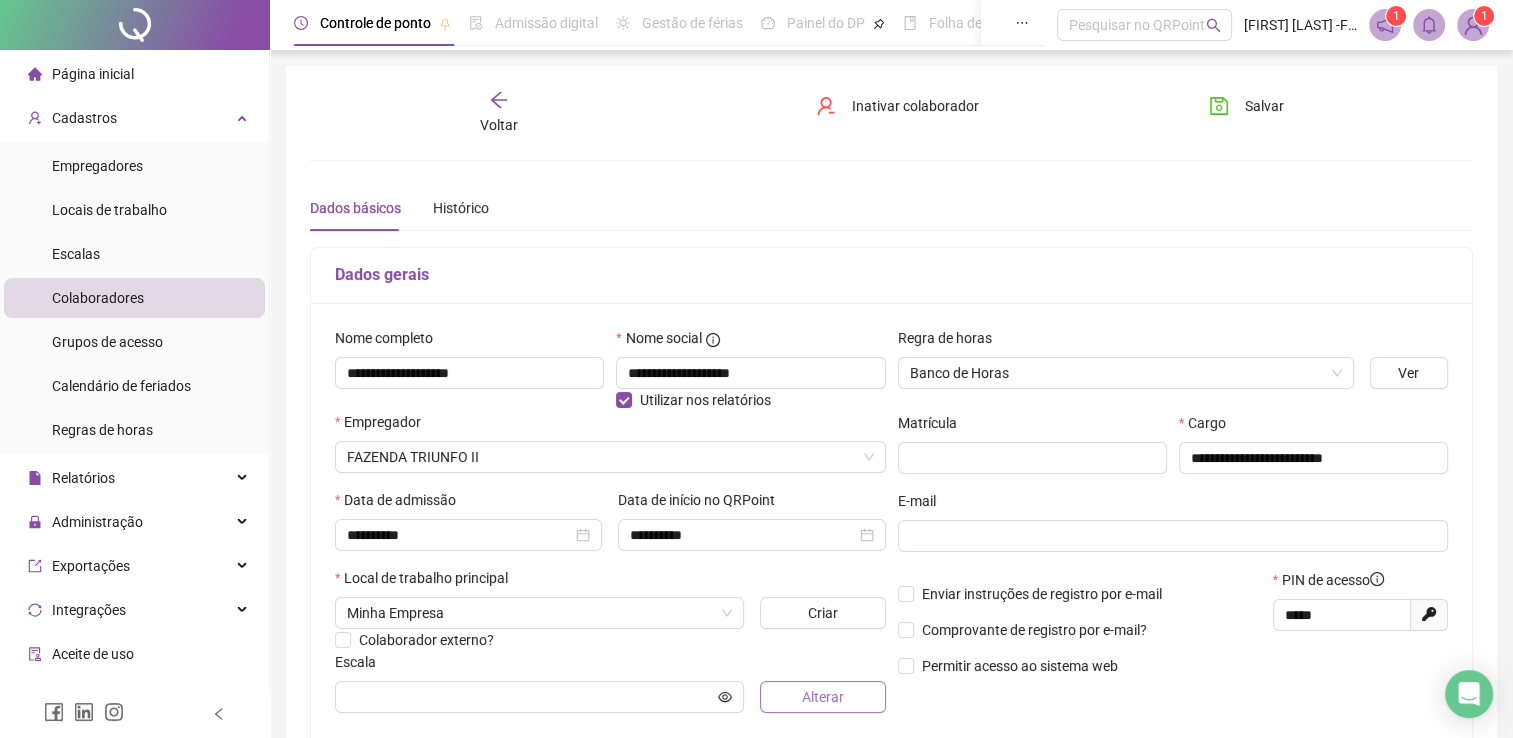 click on "Alterar" at bounding box center [823, 697] 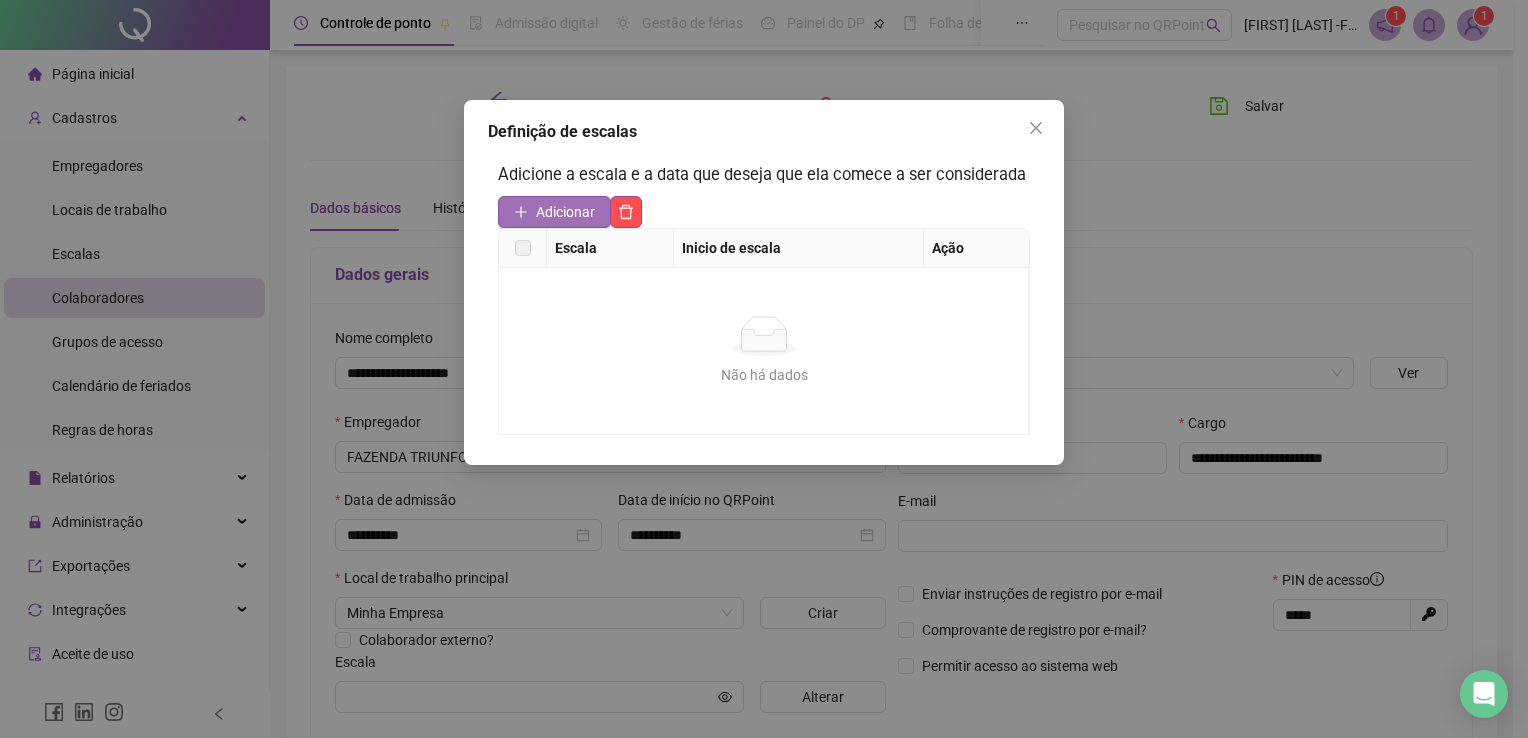 click on "Adicionar" at bounding box center [565, 212] 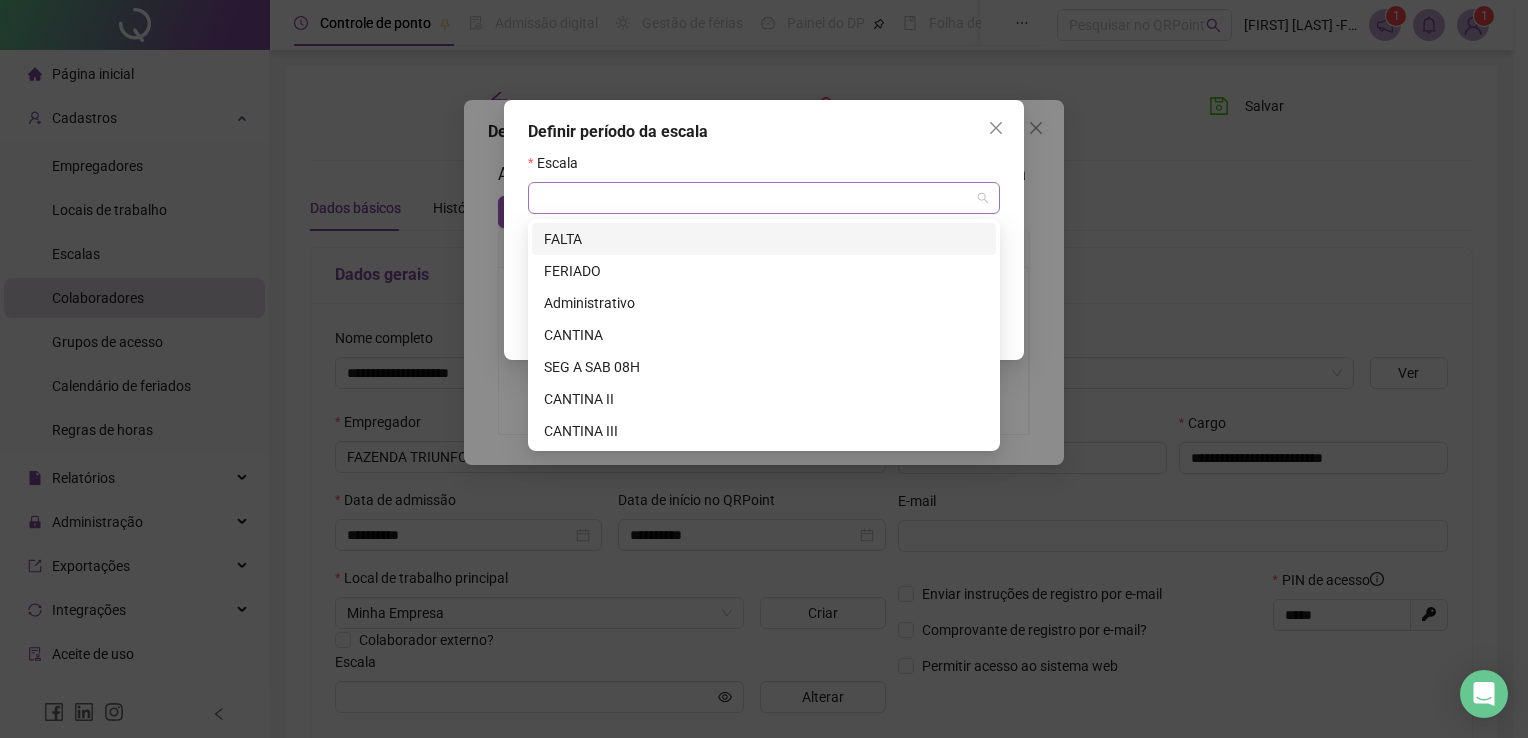 click at bounding box center [764, 198] 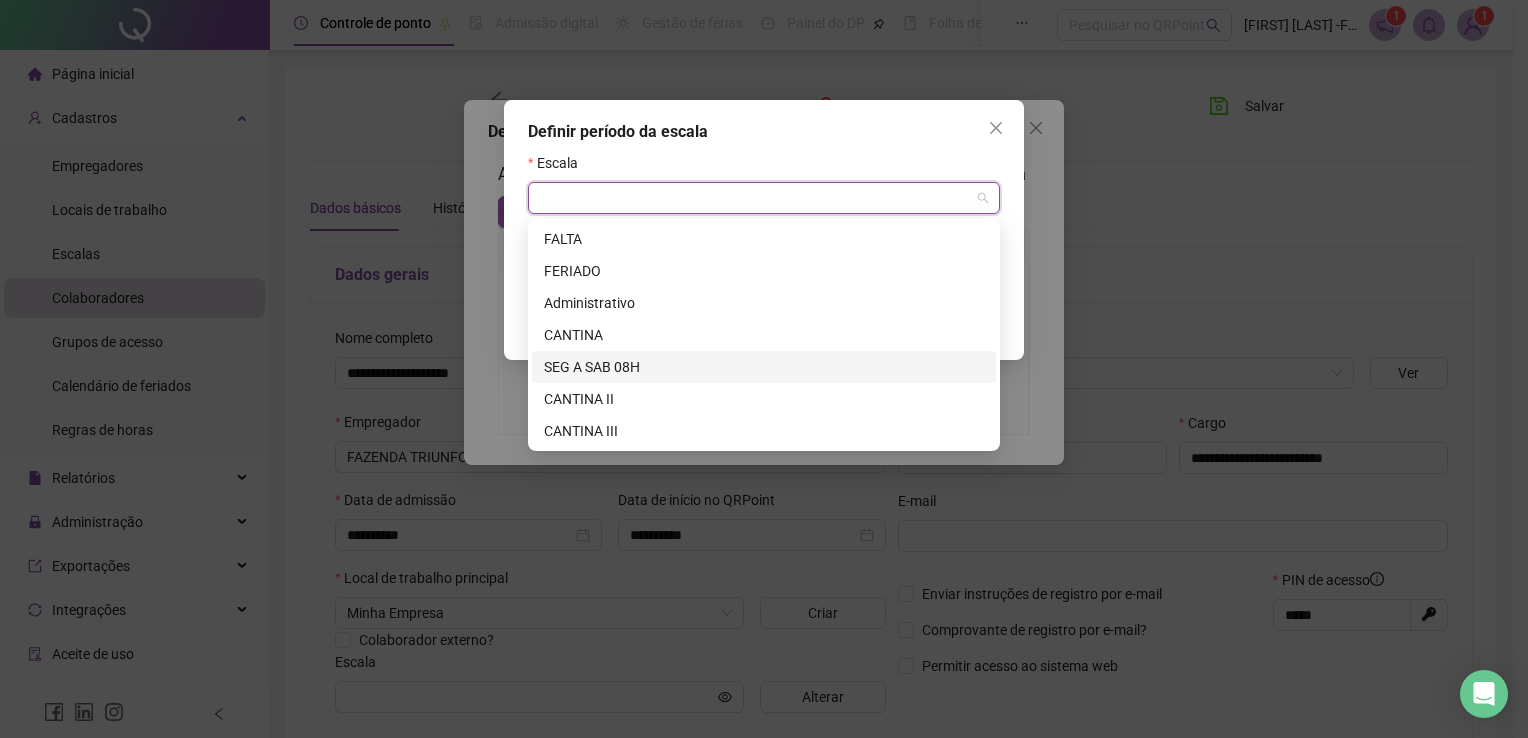 click on "SEG A SAB 08H" at bounding box center [764, 367] 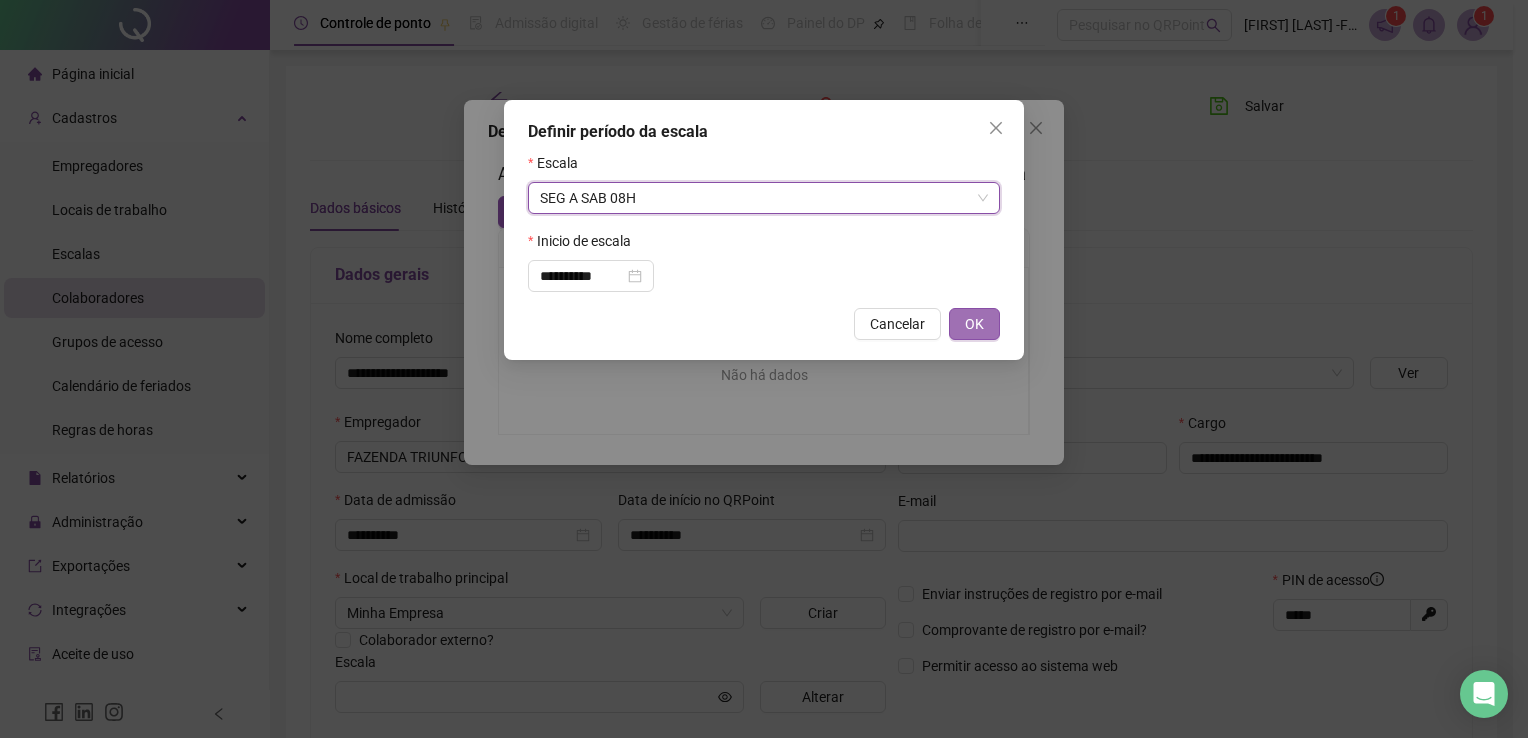click on "OK" at bounding box center (974, 324) 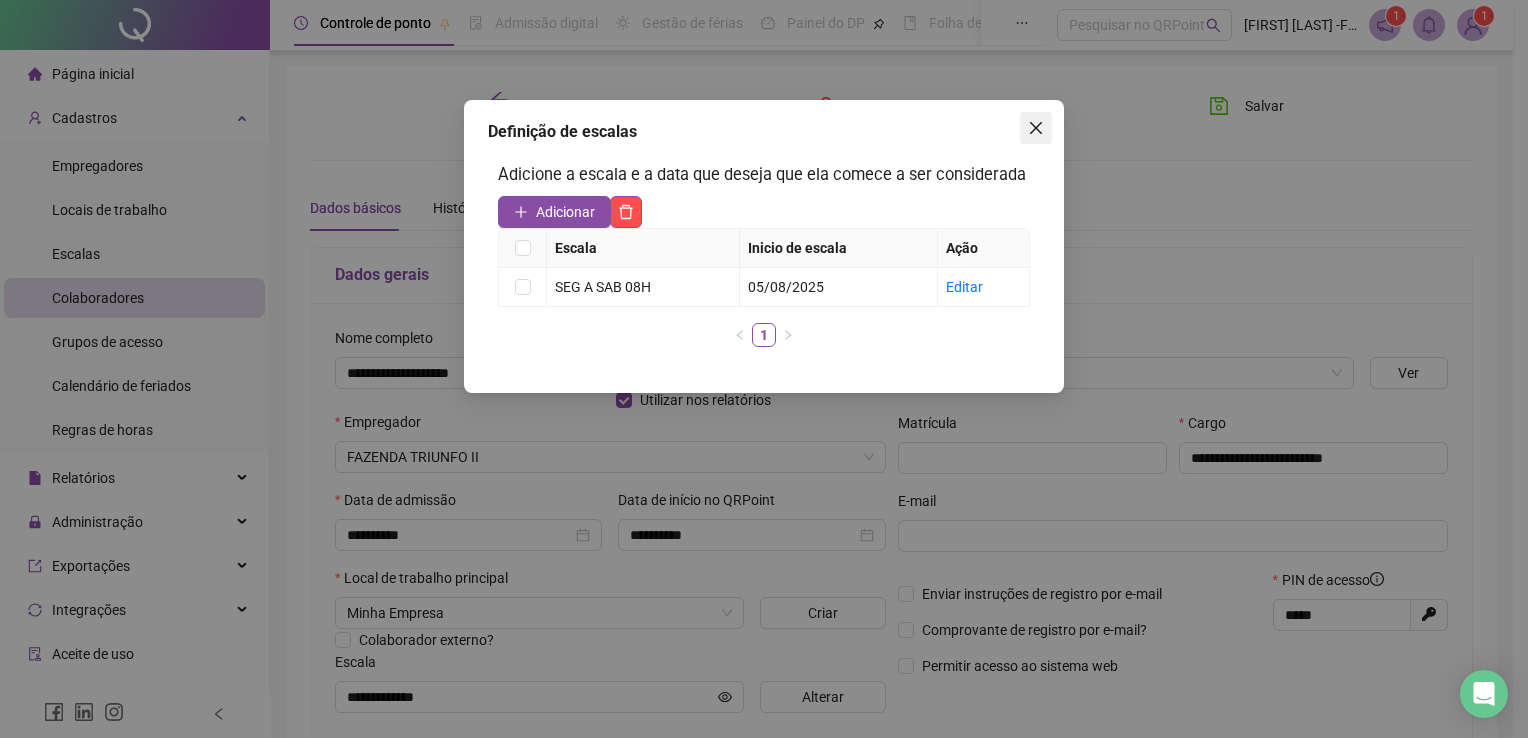 click 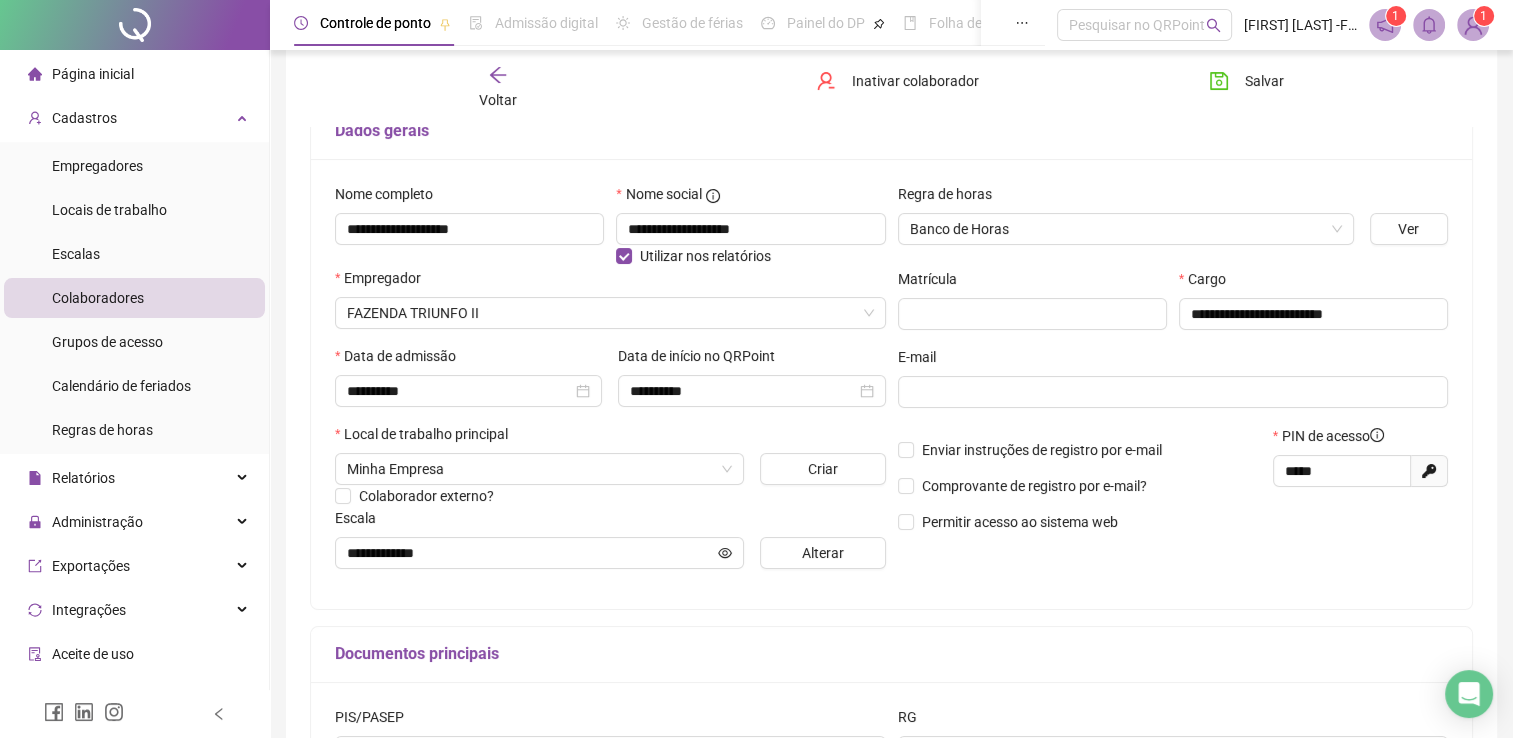 scroll, scrollTop: 173, scrollLeft: 0, axis: vertical 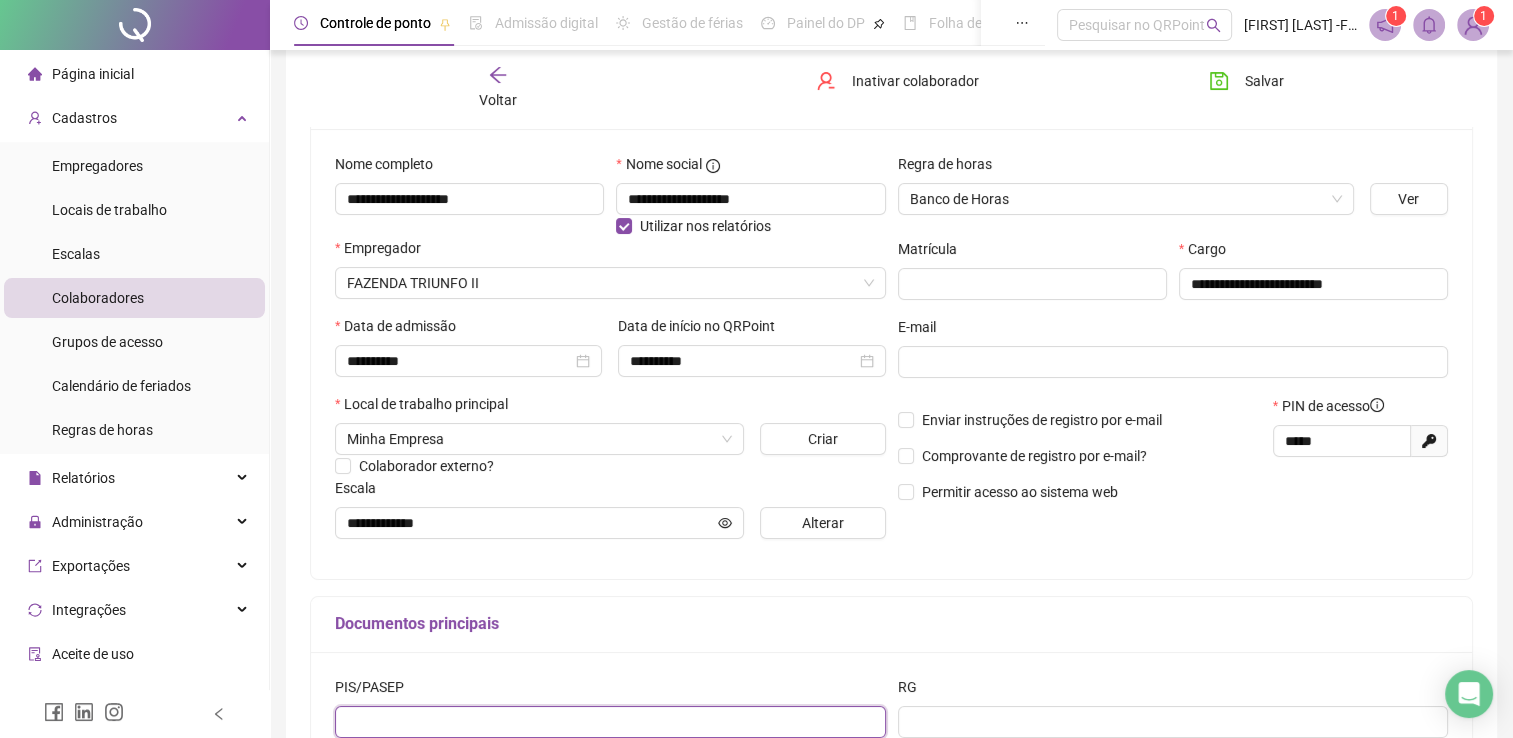 click at bounding box center (610, 722) 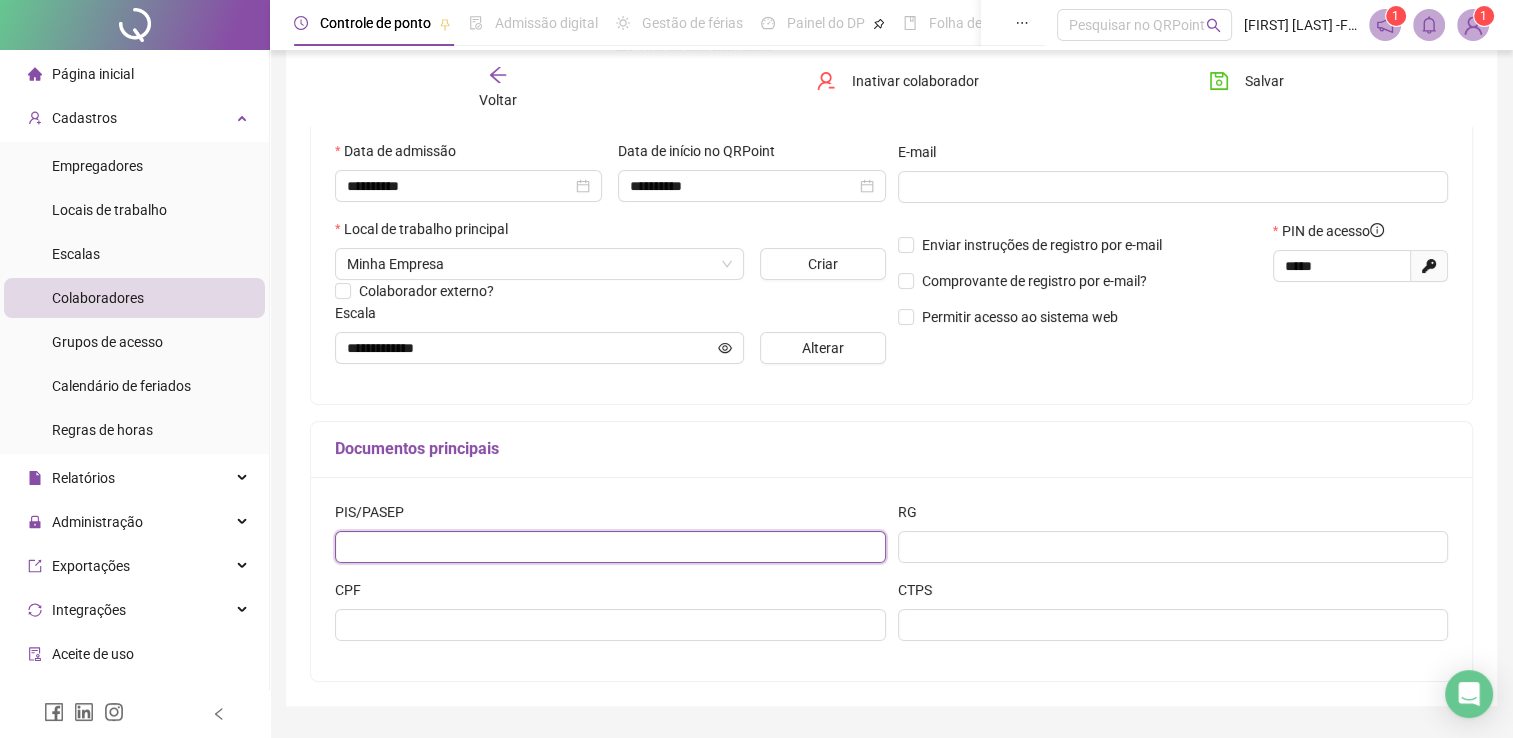 scroll, scrollTop: 362, scrollLeft: 0, axis: vertical 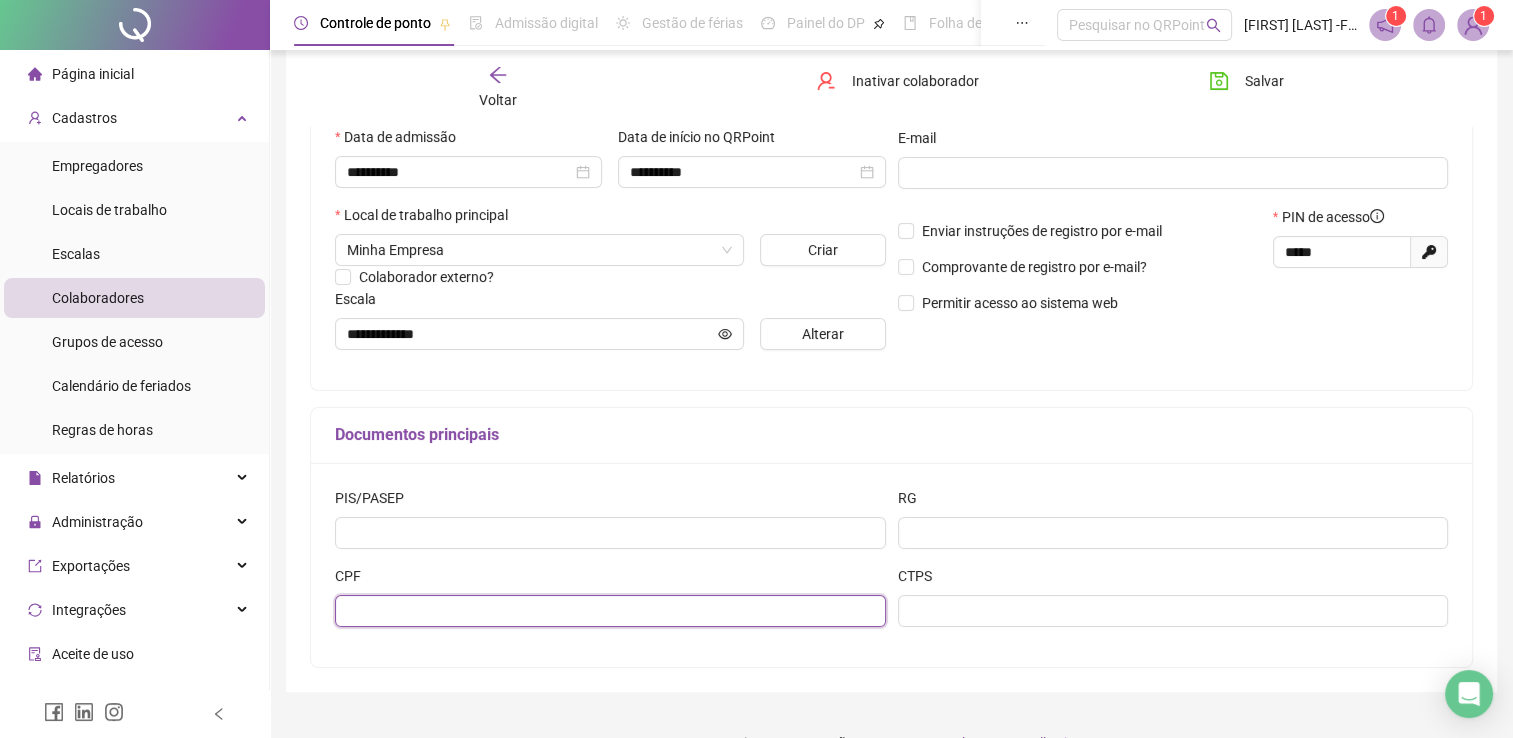 click at bounding box center (610, 611) 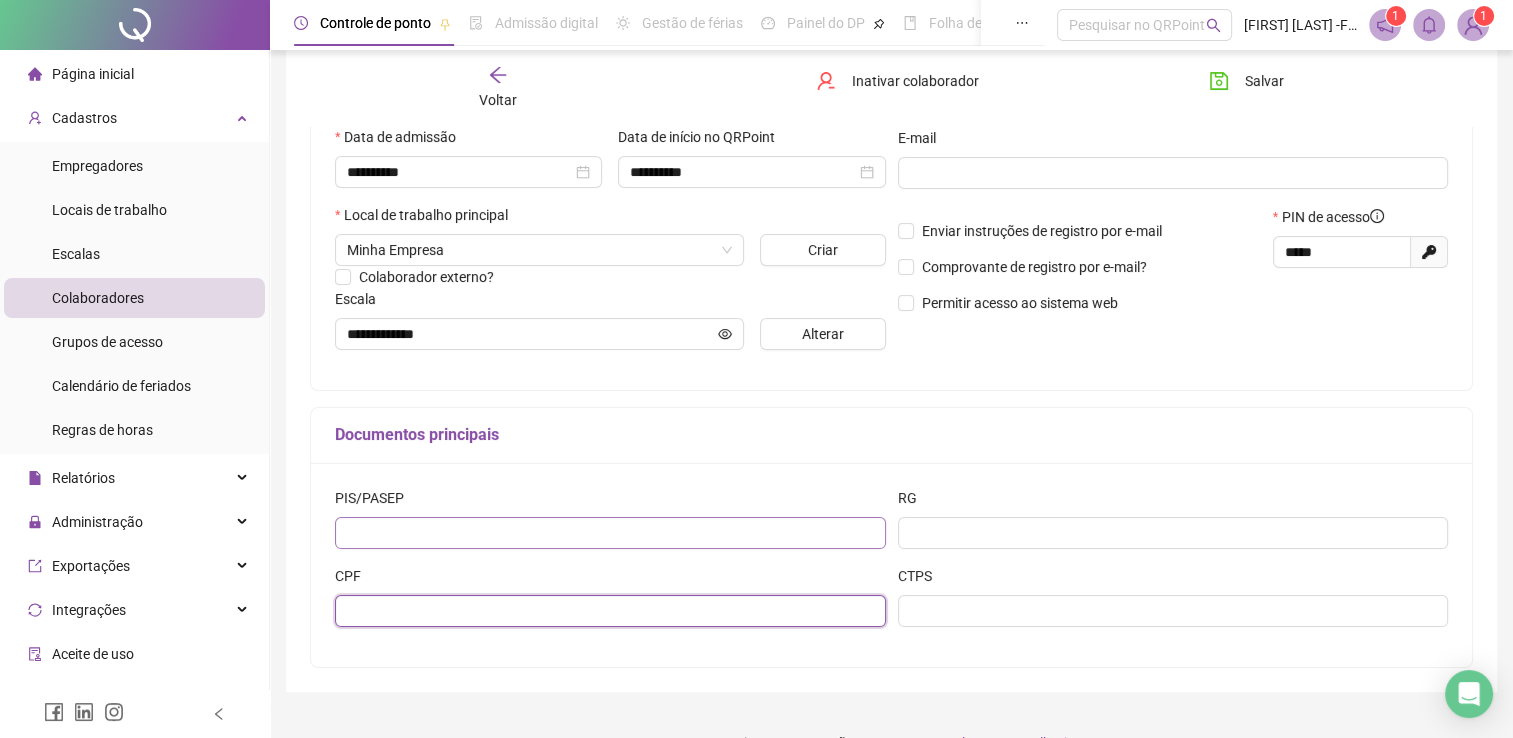 paste on "**********" 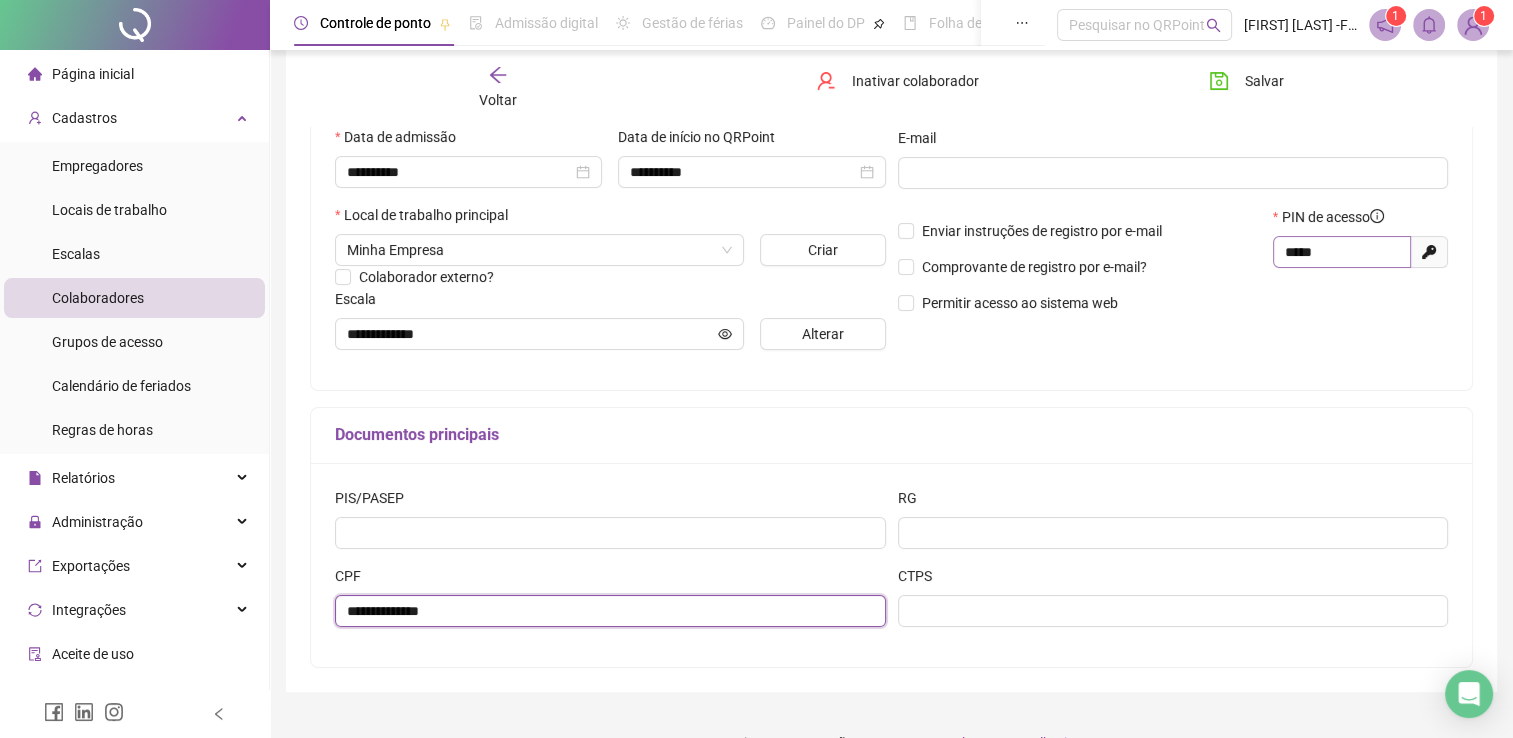 type on "**********" 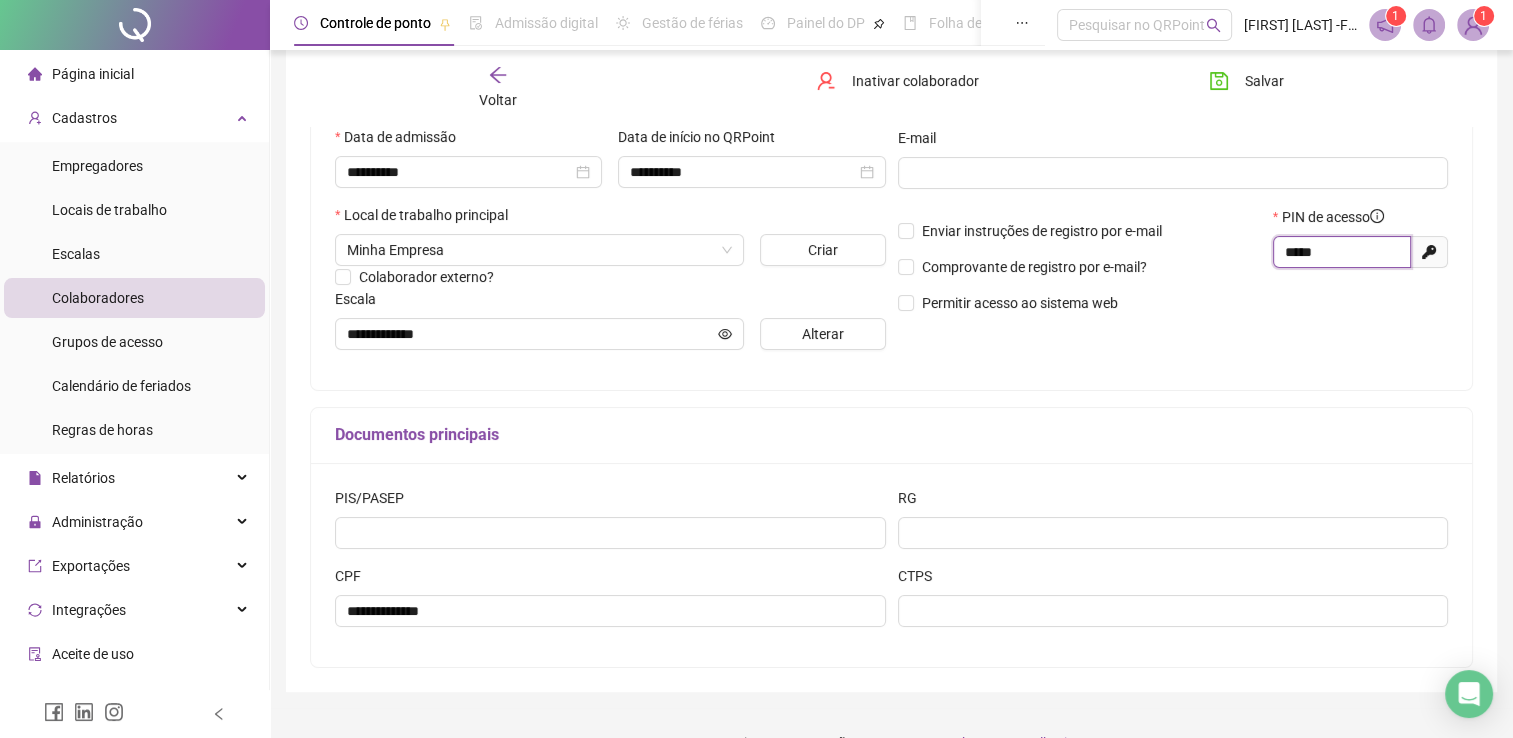 drag, startPoint x: 1338, startPoint y: 256, endPoint x: 1233, endPoint y: 268, distance: 105.68349 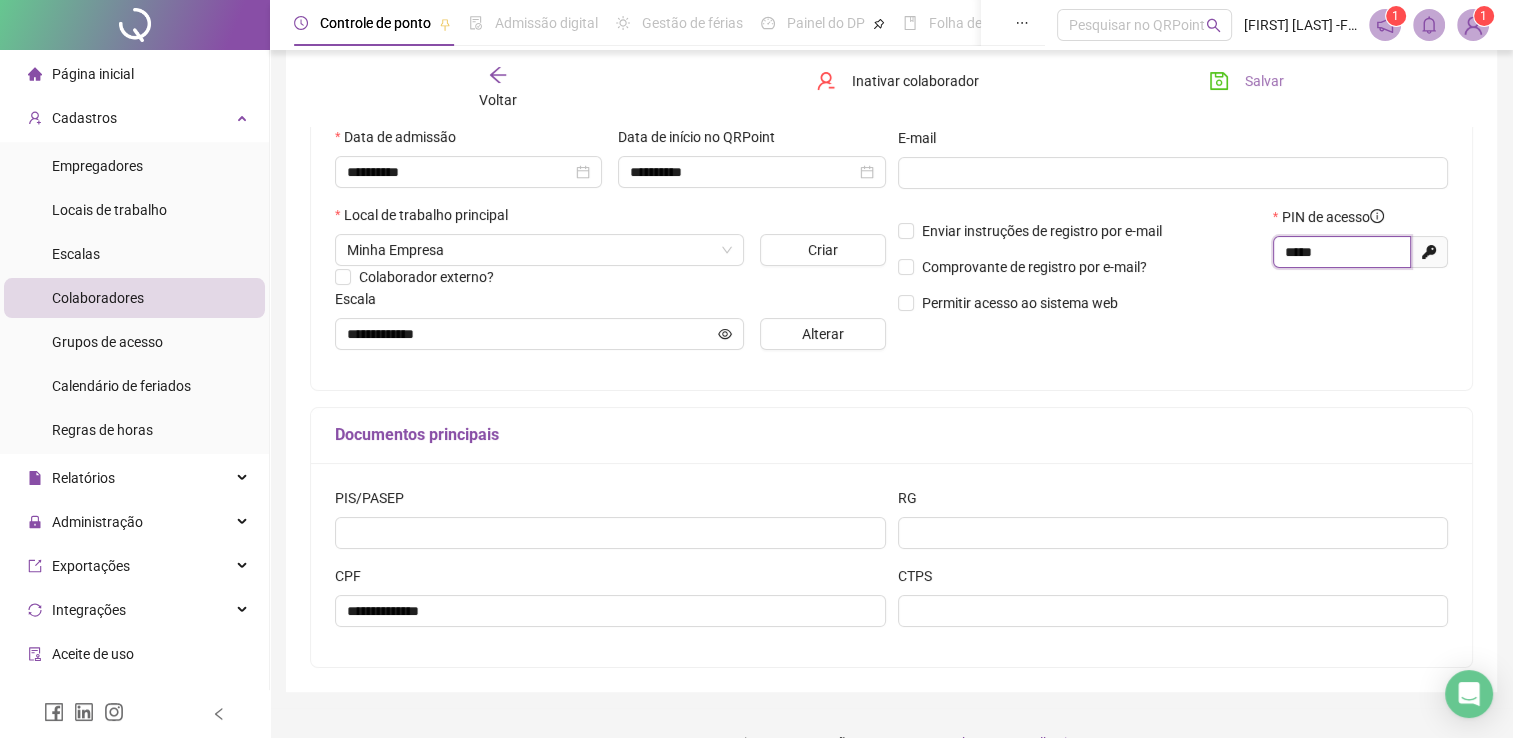 type on "*****" 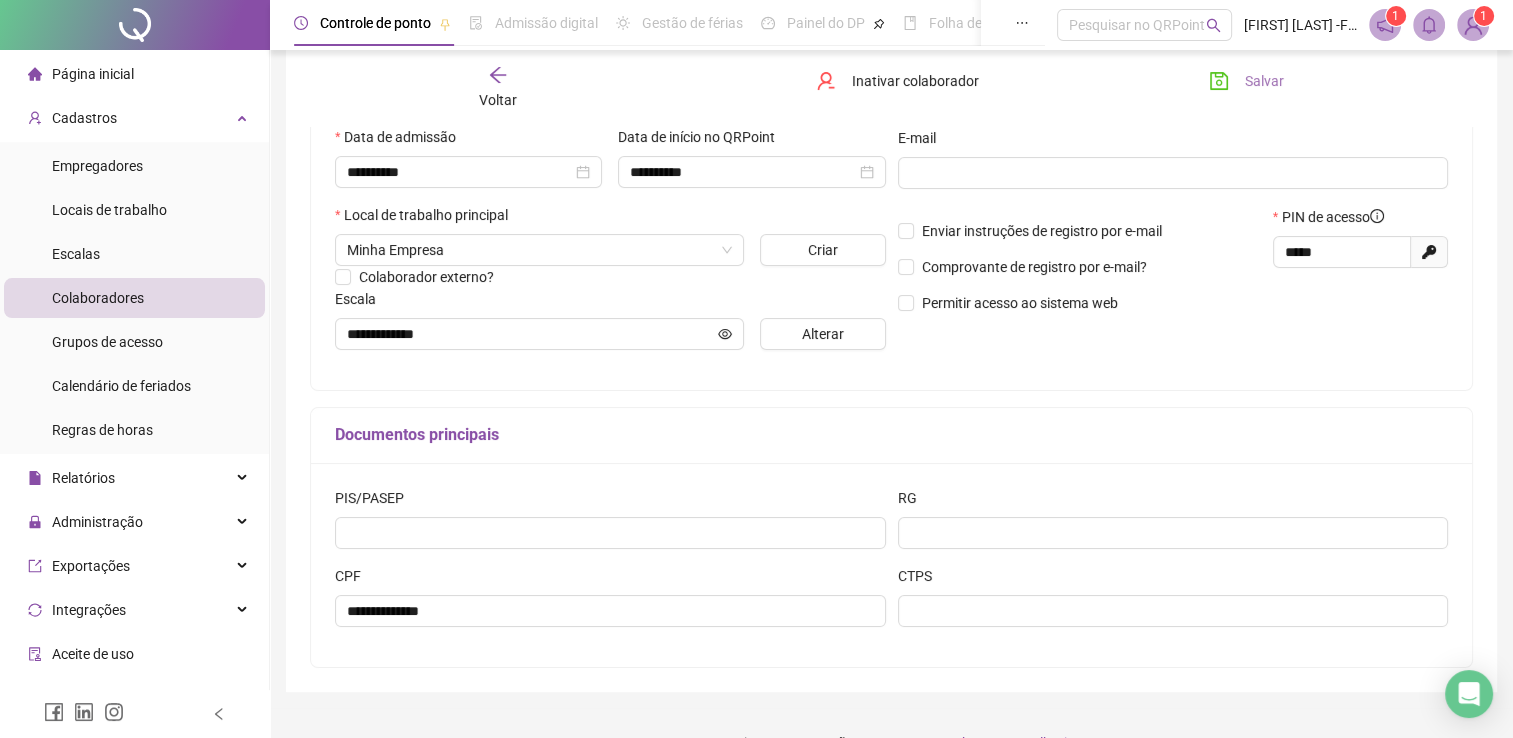 click on "Salvar" at bounding box center [1246, 81] 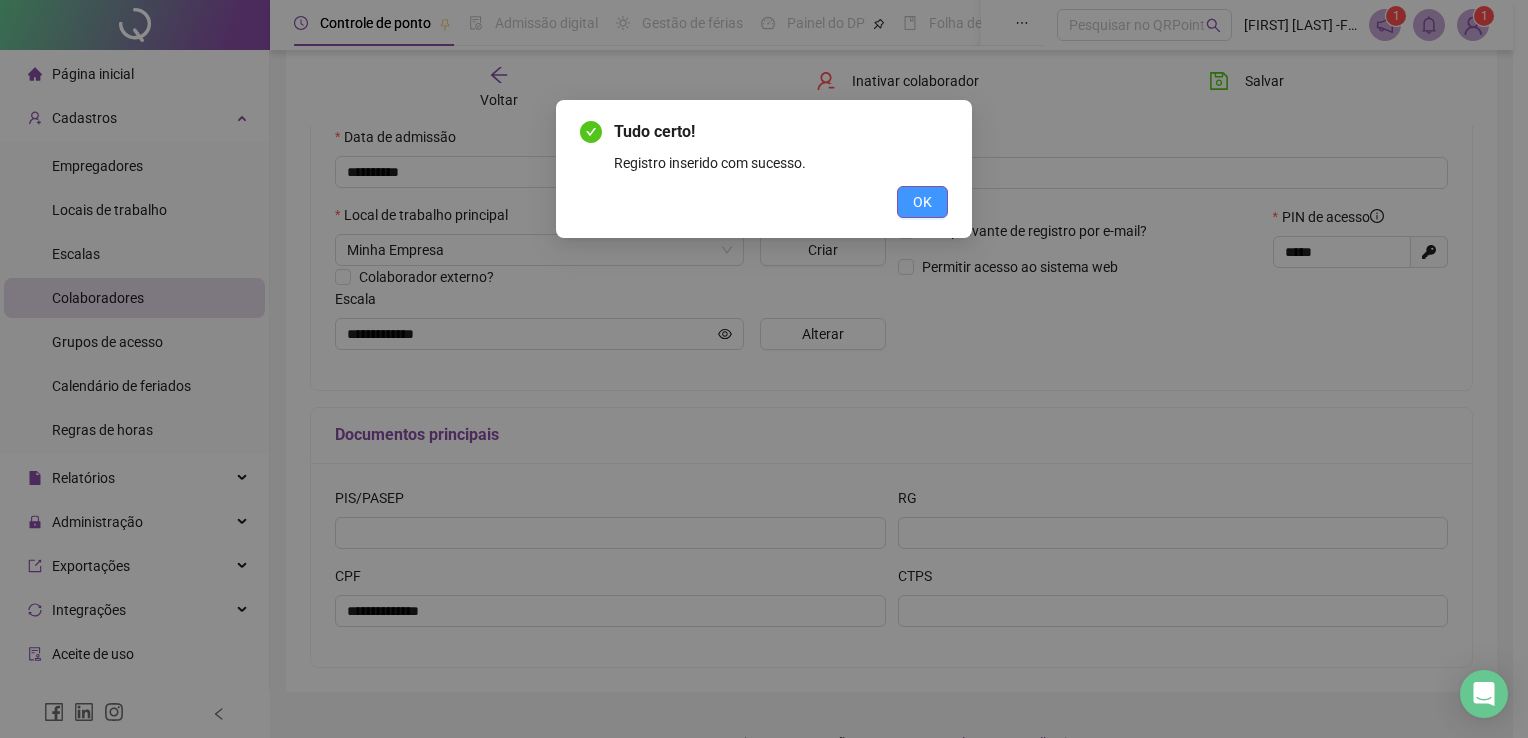 click on "OK" at bounding box center (922, 202) 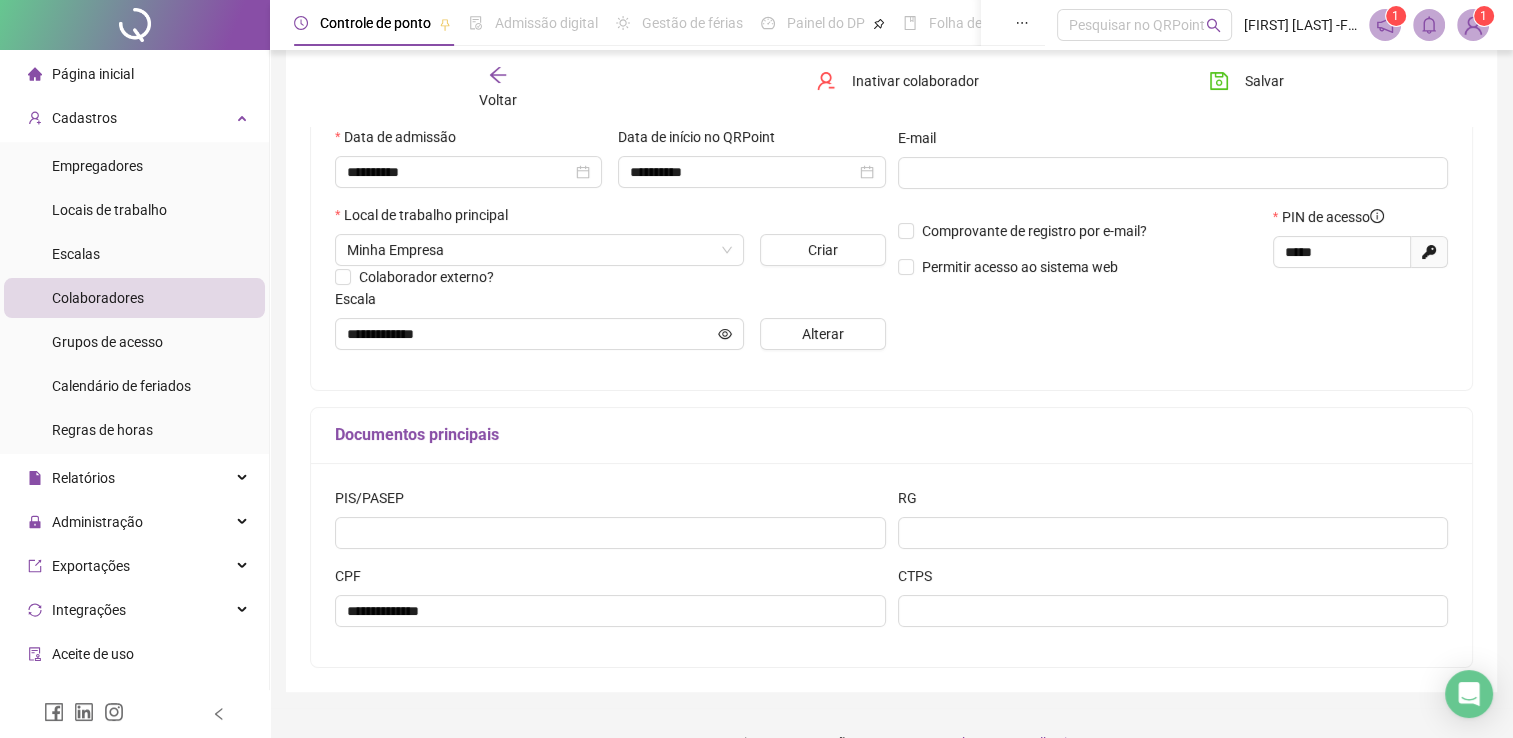 click 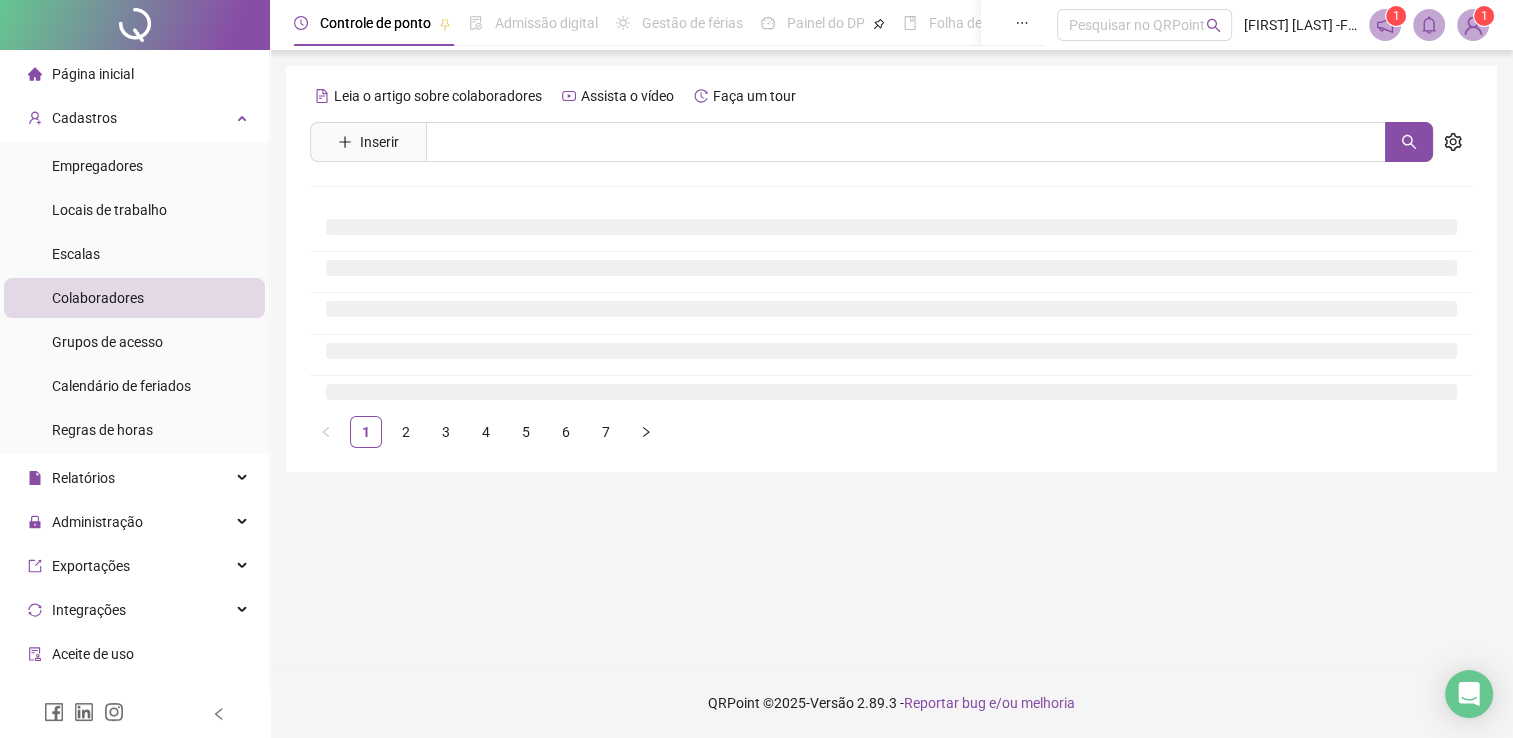 scroll, scrollTop: 0, scrollLeft: 0, axis: both 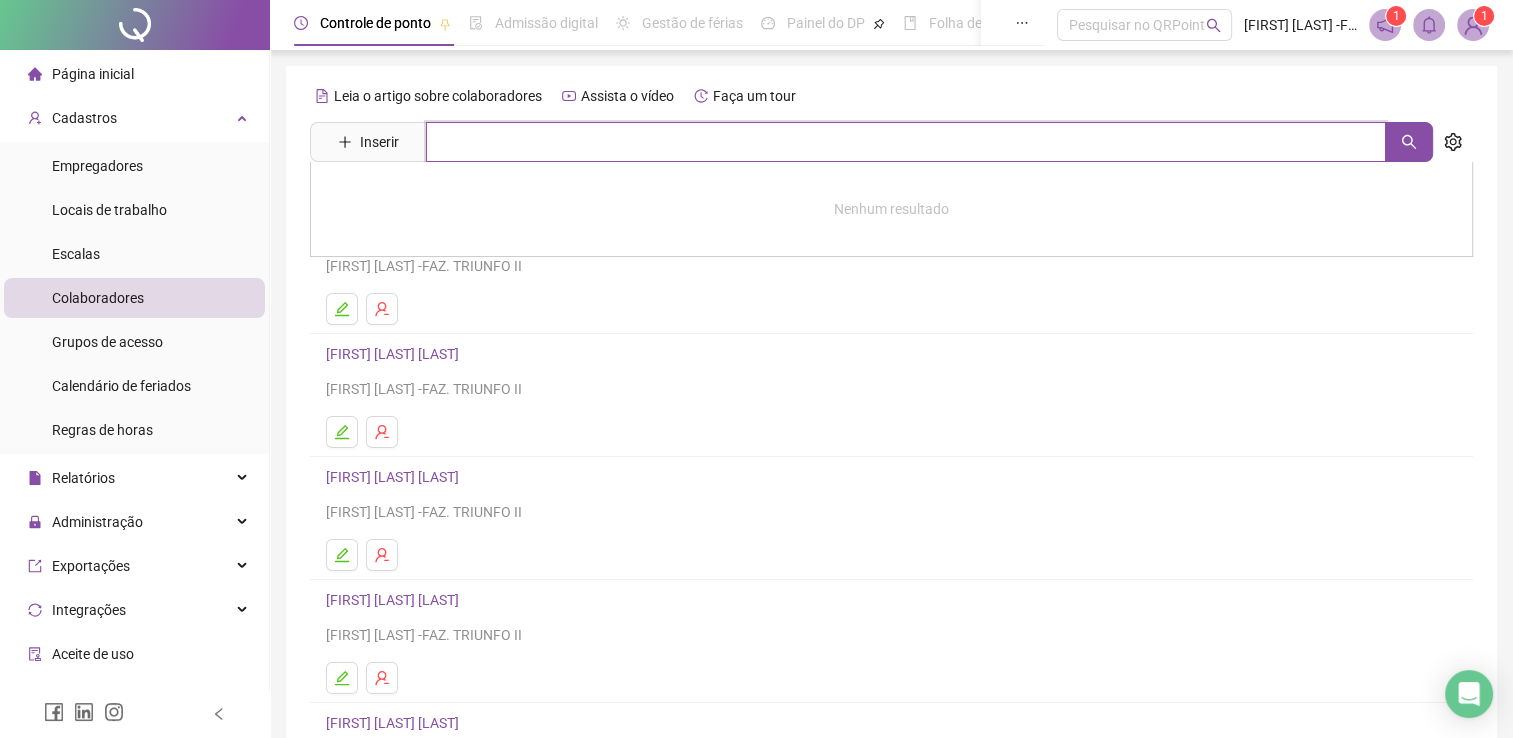 click at bounding box center [906, 142] 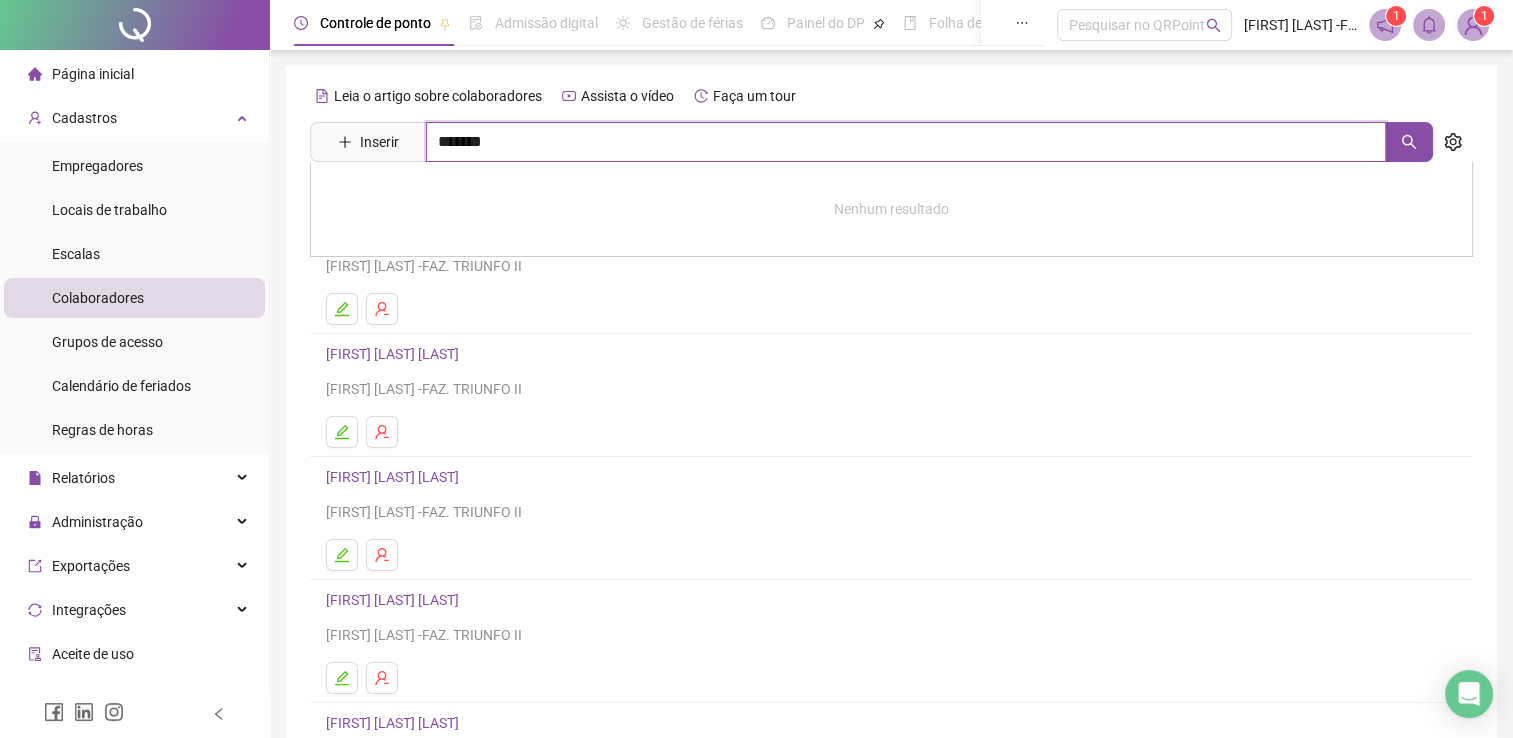 type on "******" 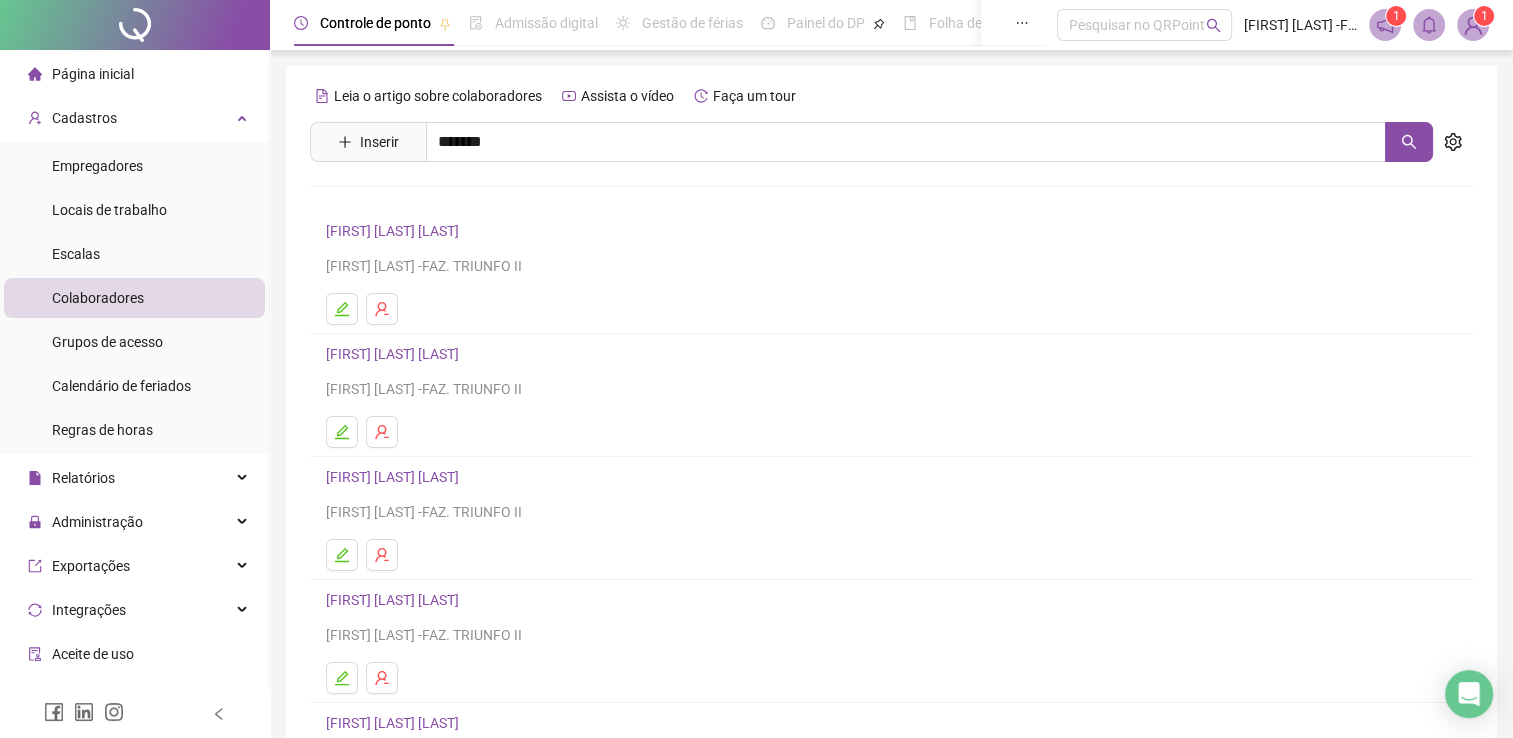 click on "[FIRST] [LAST] [LAST]" at bounding box center [413, 201] 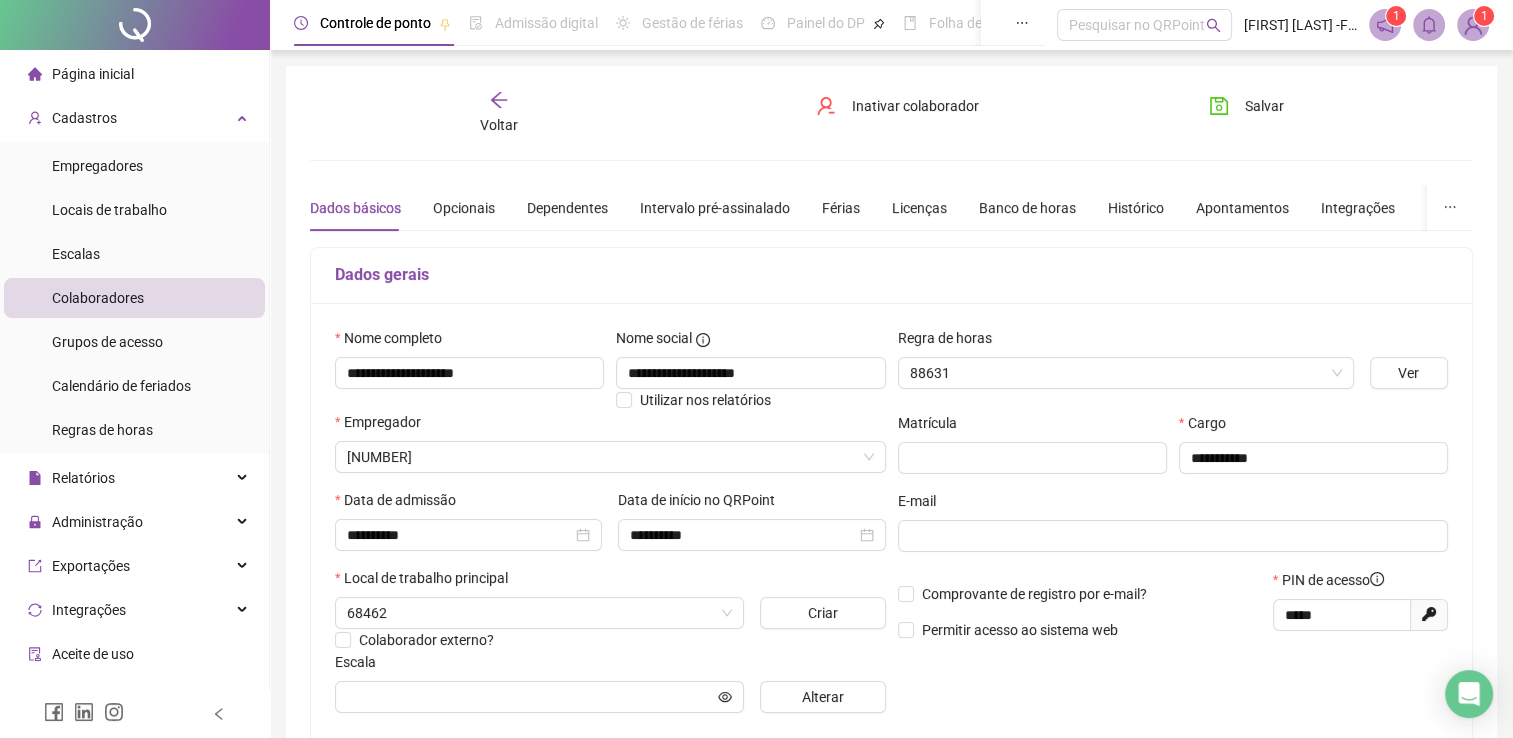type on "**********" 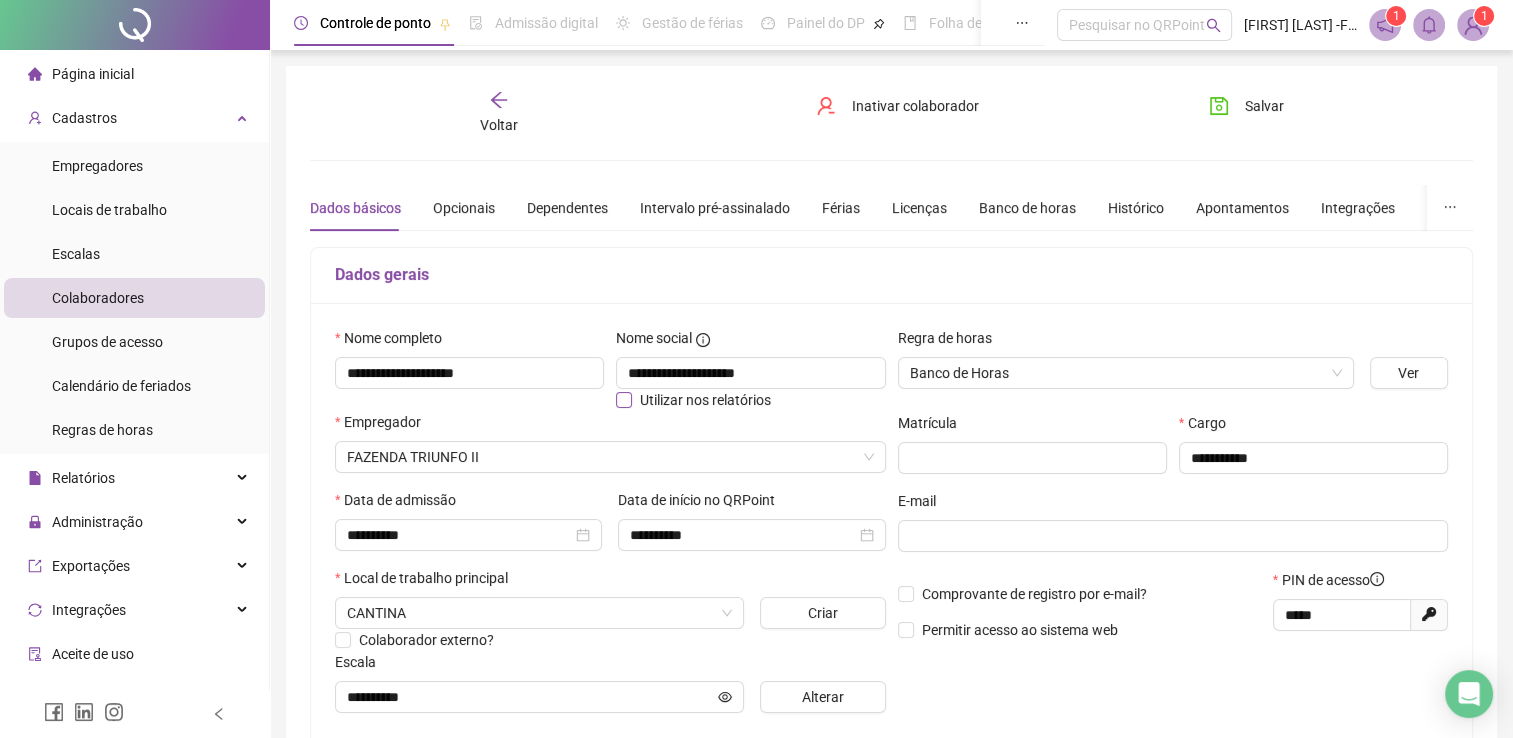 click on "Utilizar nos relatórios" at bounding box center [705, 400] 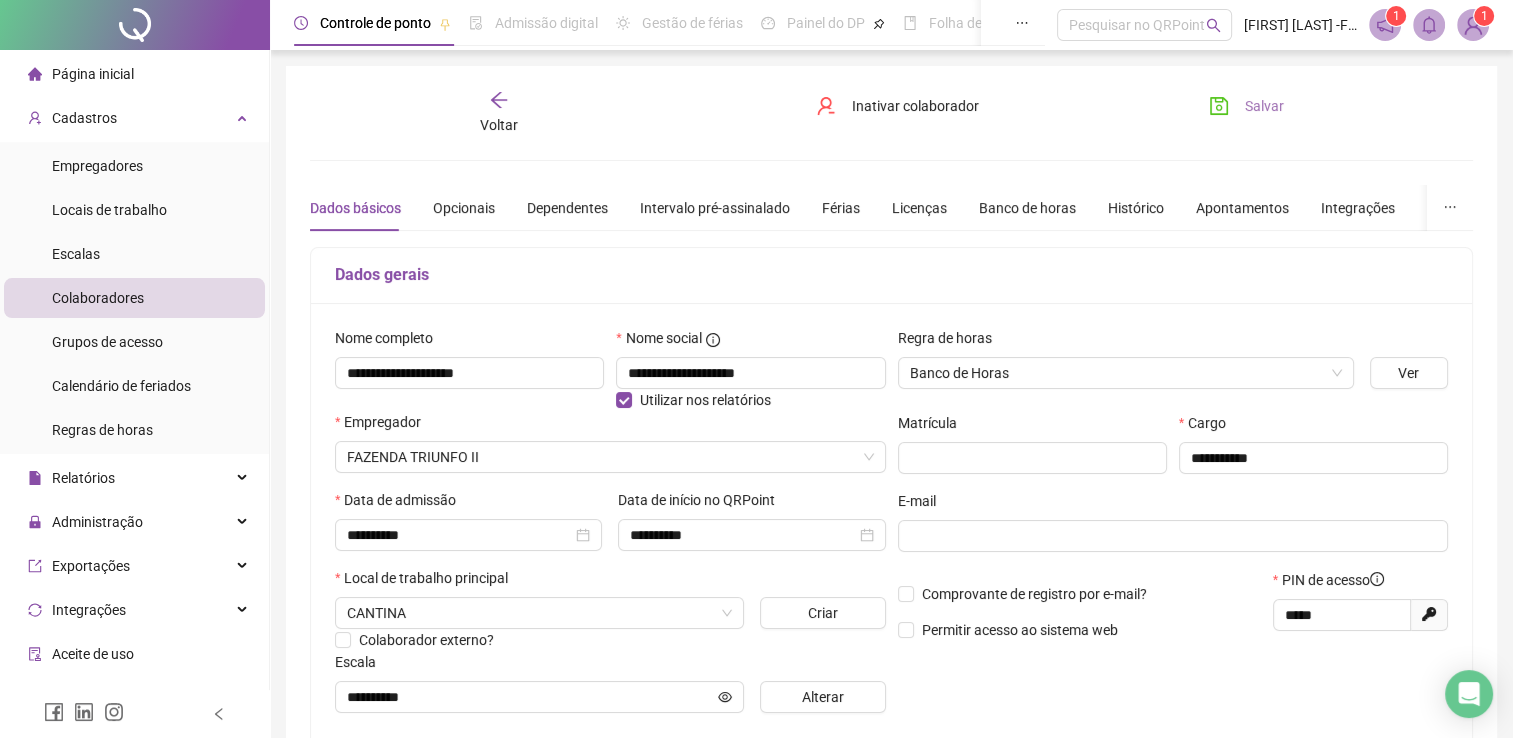 click on "Salvar" at bounding box center [1264, 106] 